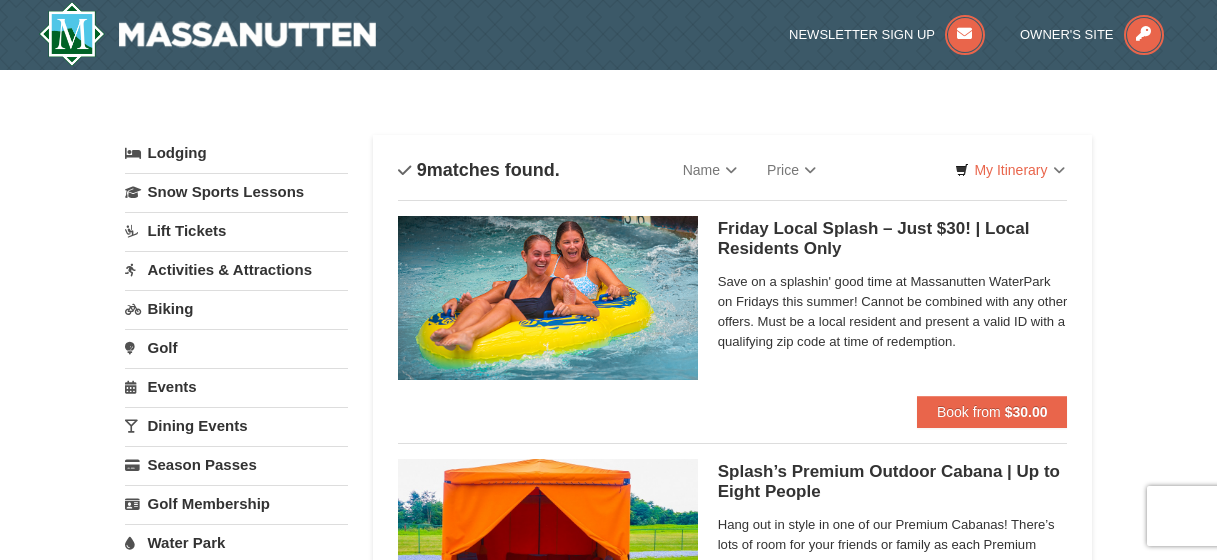 scroll, scrollTop: 0, scrollLeft: 0, axis: both 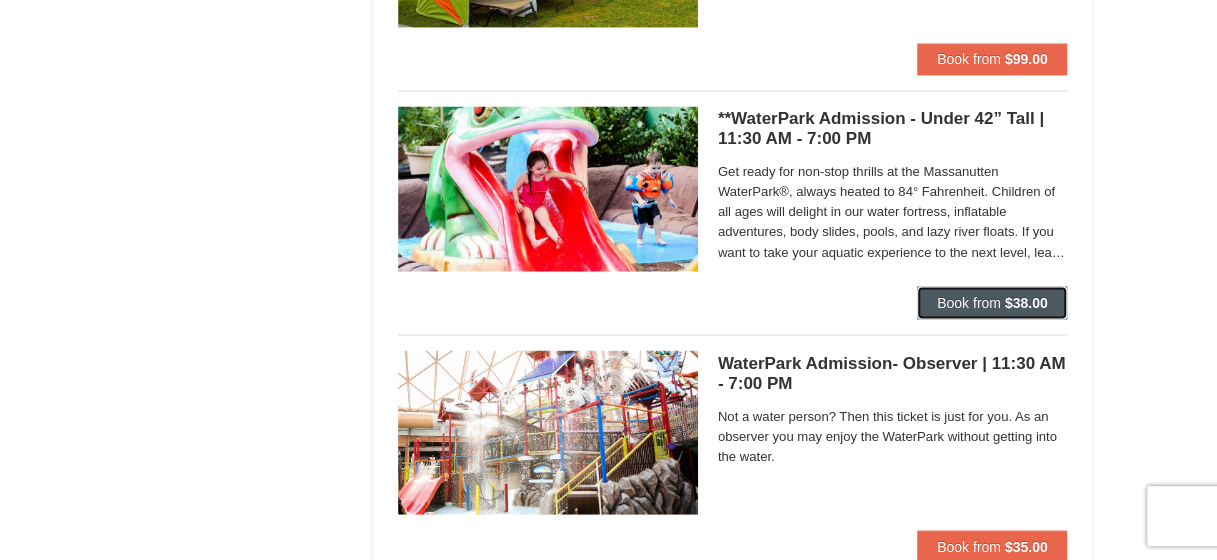 click on "Book from   $38.00" at bounding box center [992, 302] 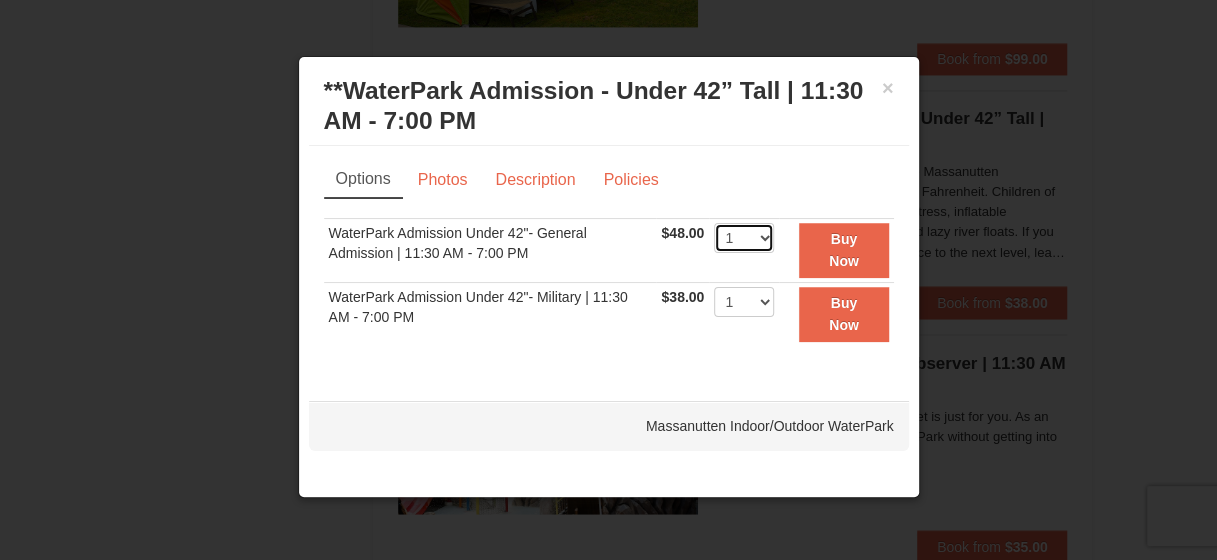 click on "1
2
3
4
5
6
7
8
9
10
11
12
13
14
15
16
17
18
19
20
21 22" at bounding box center [744, 238] 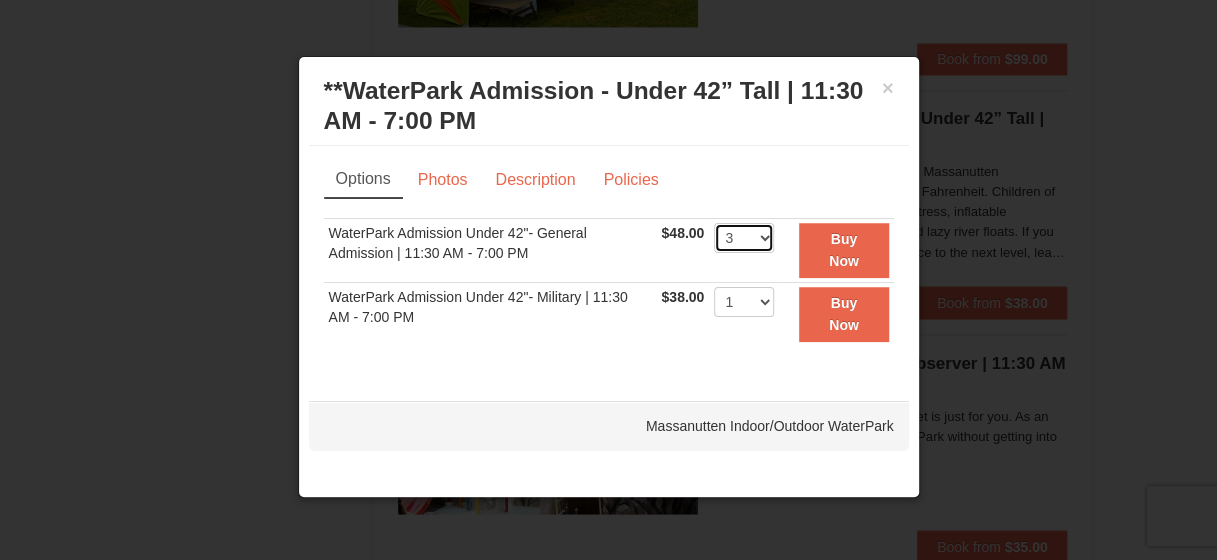 click on "1
2
3
4
5
6
7
8
9
10
11
12
13
14
15
16
17
18
19
20
21 22" at bounding box center (744, 238) 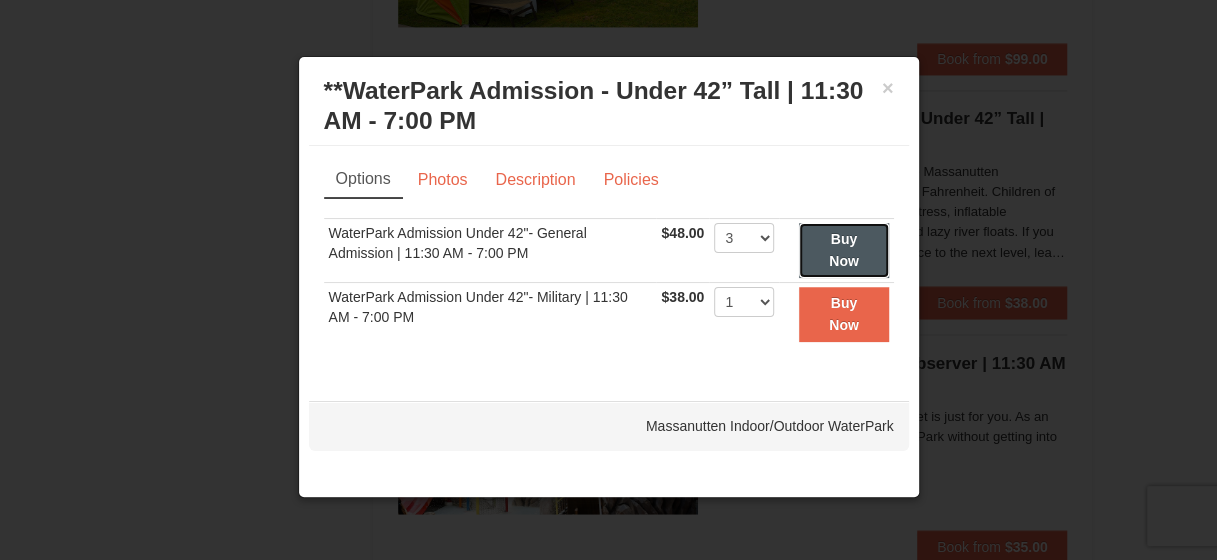 click on "Buy Now" at bounding box center (844, 250) 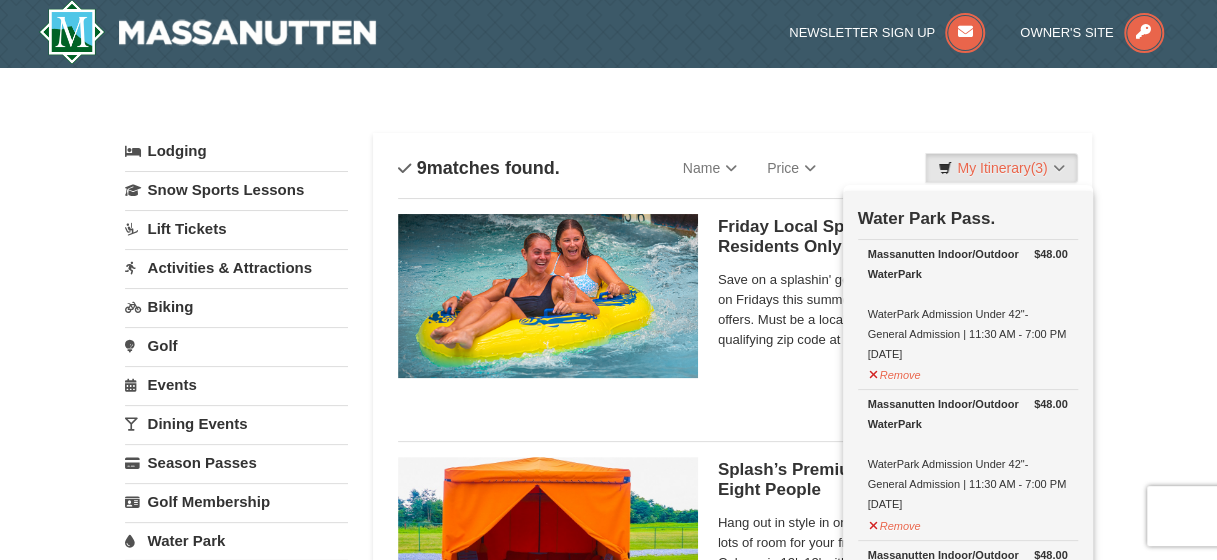 scroll, scrollTop: 6, scrollLeft: 0, axis: vertical 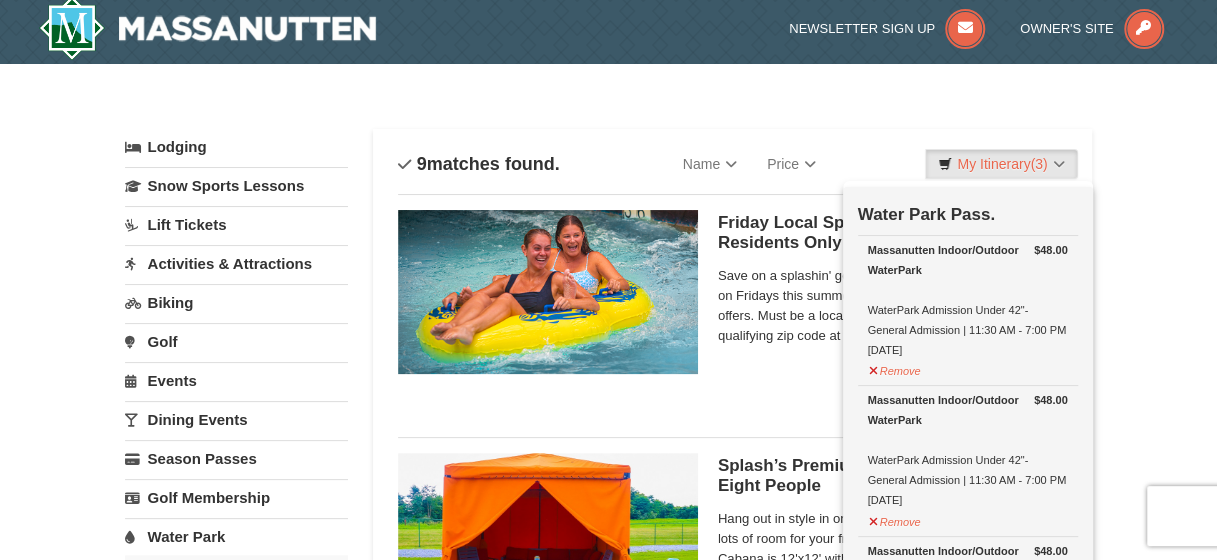 click on "Friday Local Splash – Just $30! | Local Residents Only  Massanutten Indoor/Outdoor WaterPark
Save on a splashin' good time at Massanutten WaterPark on Fridays this summer! Cannot be combined with any other offers. Must be a local resident and present a valid ID with a qualifying zip code at time of redemption.
Book from   $30.00" at bounding box center [733, 308] 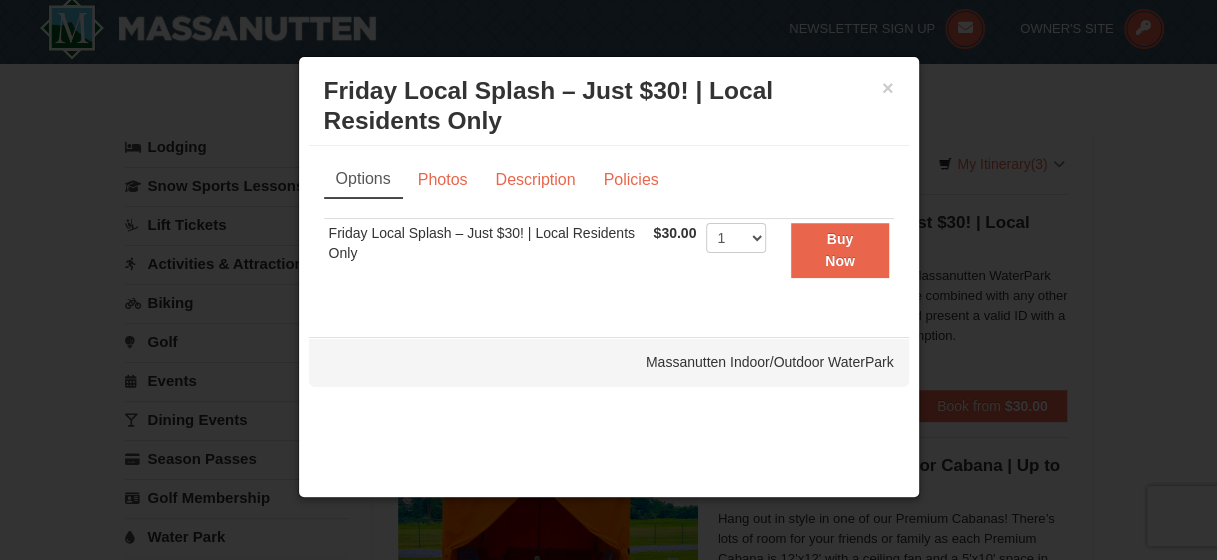 click on "×
Friday Local Splash – Just $30! | Local Residents Only  Massanutten Indoor/Outdoor WaterPark" at bounding box center [609, 106] 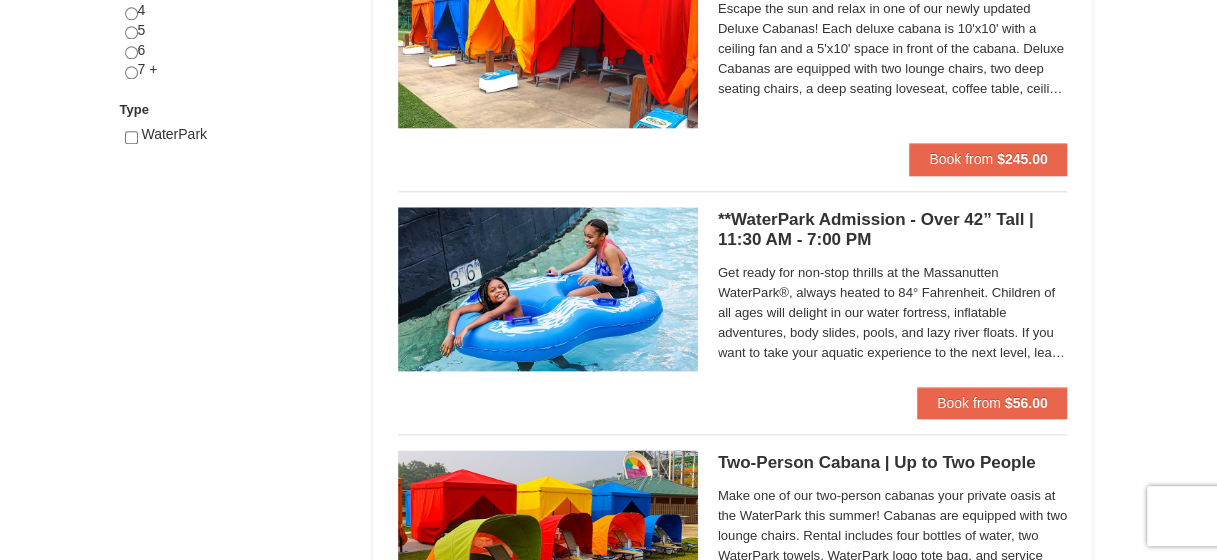 scroll, scrollTop: 1040, scrollLeft: 0, axis: vertical 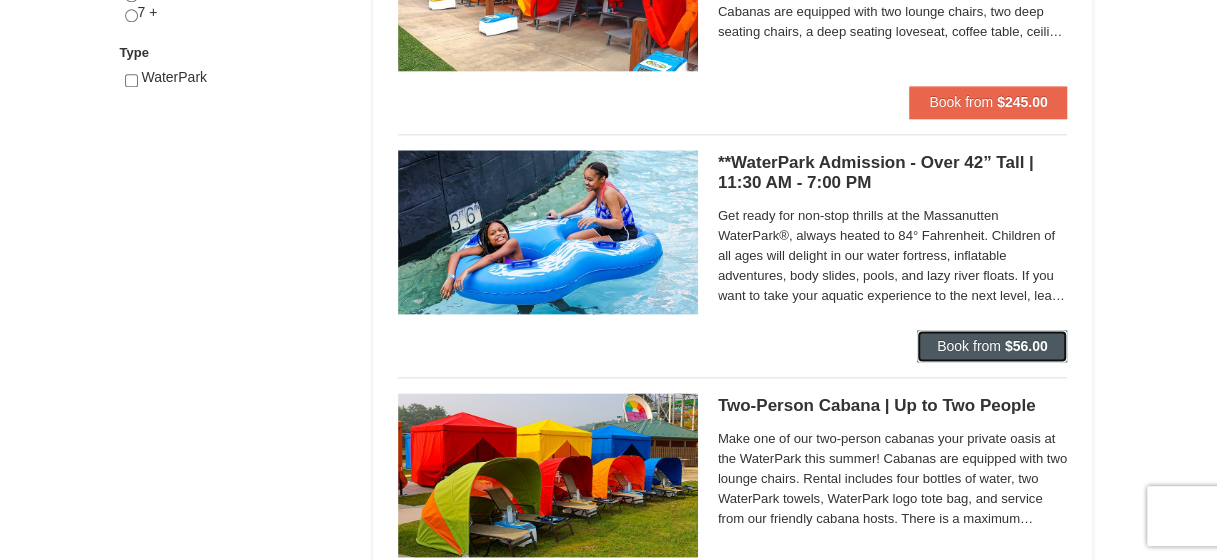 click on "Book from" at bounding box center (969, 346) 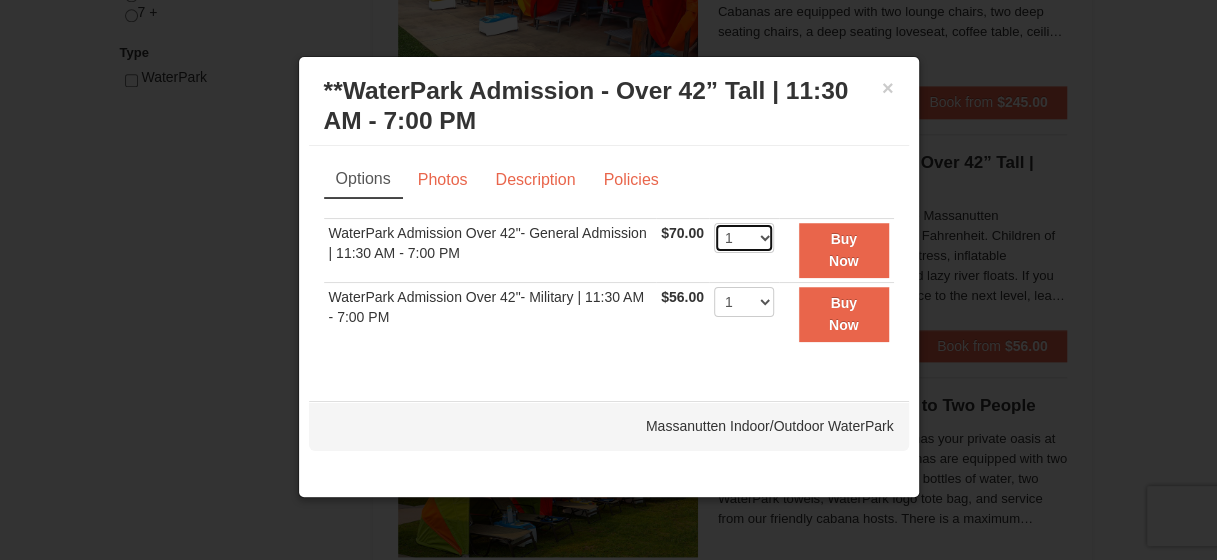 click on "1
2
3
4
5
6
7
8
9
10
11
12
13
14
15
16
17
18
19
20
21 22" at bounding box center [744, 238] 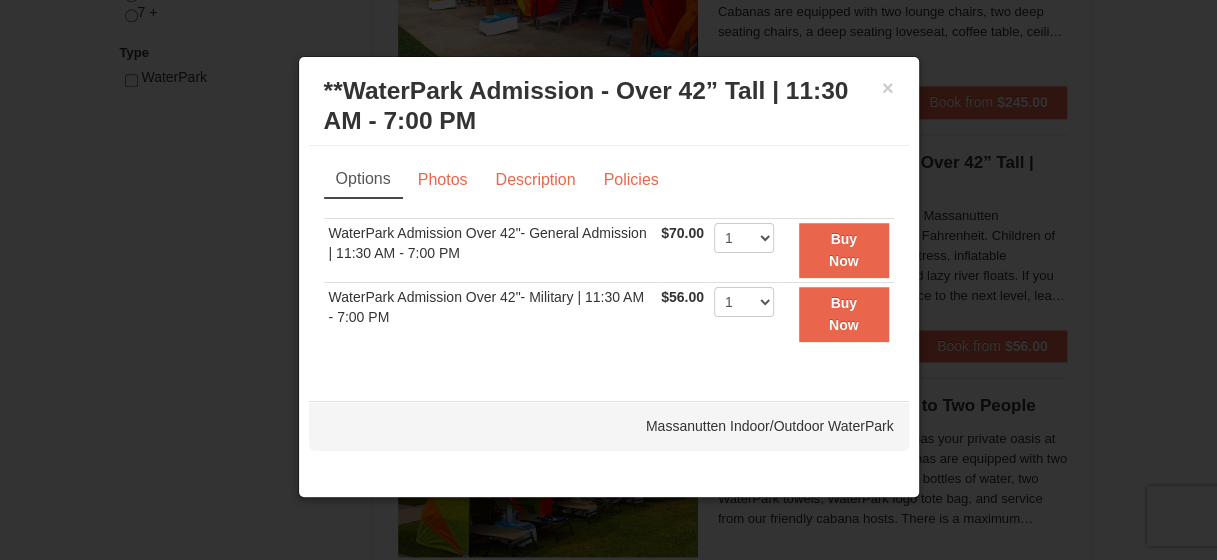 drag, startPoint x: 756, startPoint y: 239, endPoint x: 640, endPoint y: 275, distance: 121.45781 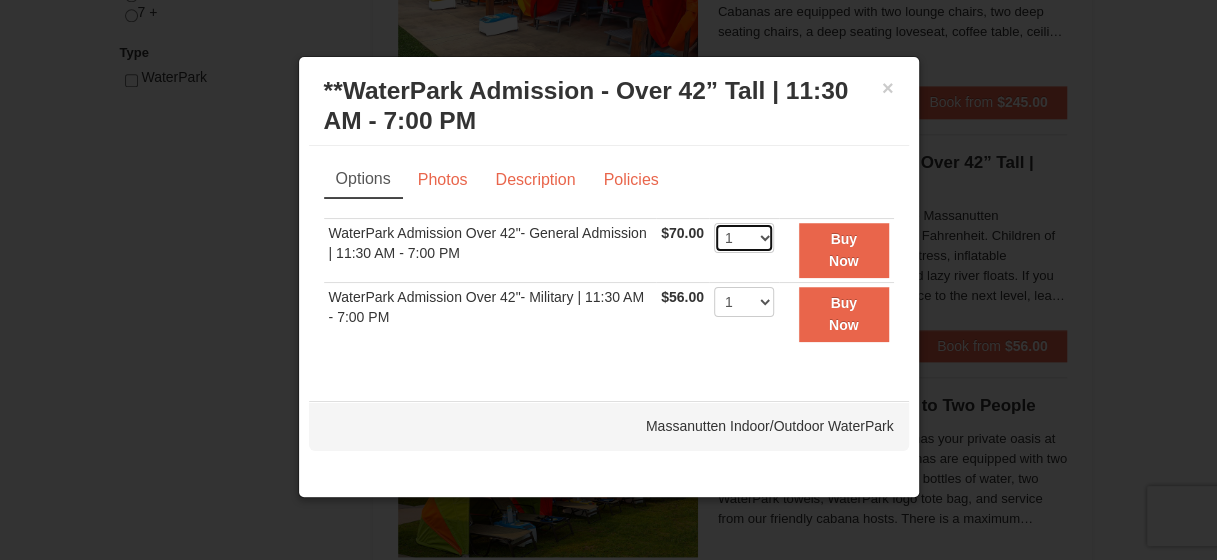 click on "1
2
3
4
5
6
7
8
9
10
11
12
13
14
15
16
17
18
19
20
21 22" at bounding box center [744, 238] 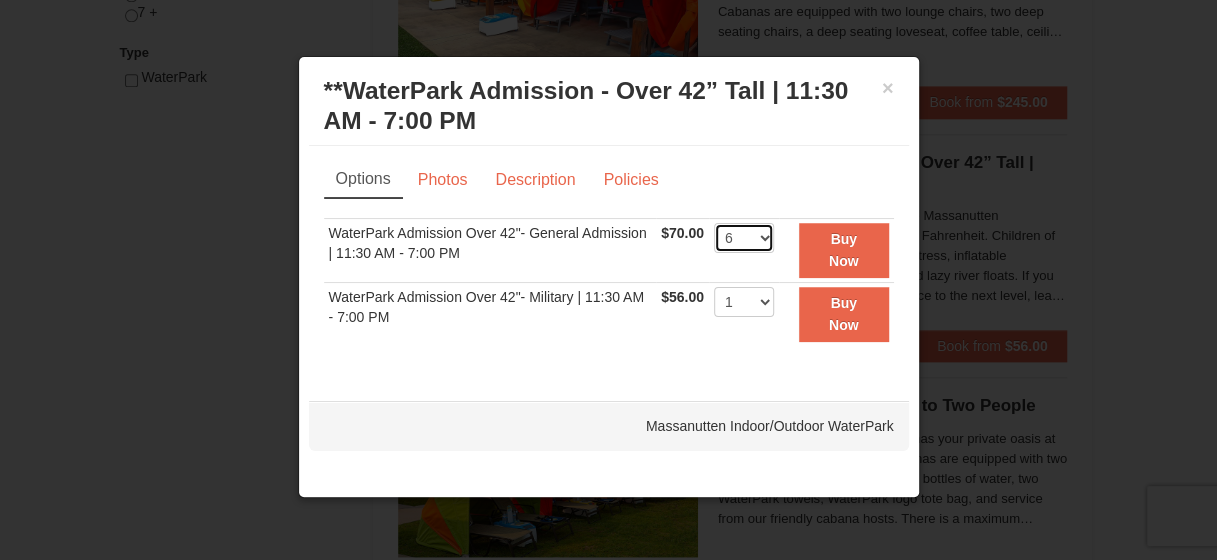 click on "1
2
3
4
5
6
7
8
9
10
11
12
13
14
15
16
17
18
19
20
21 22" at bounding box center (744, 238) 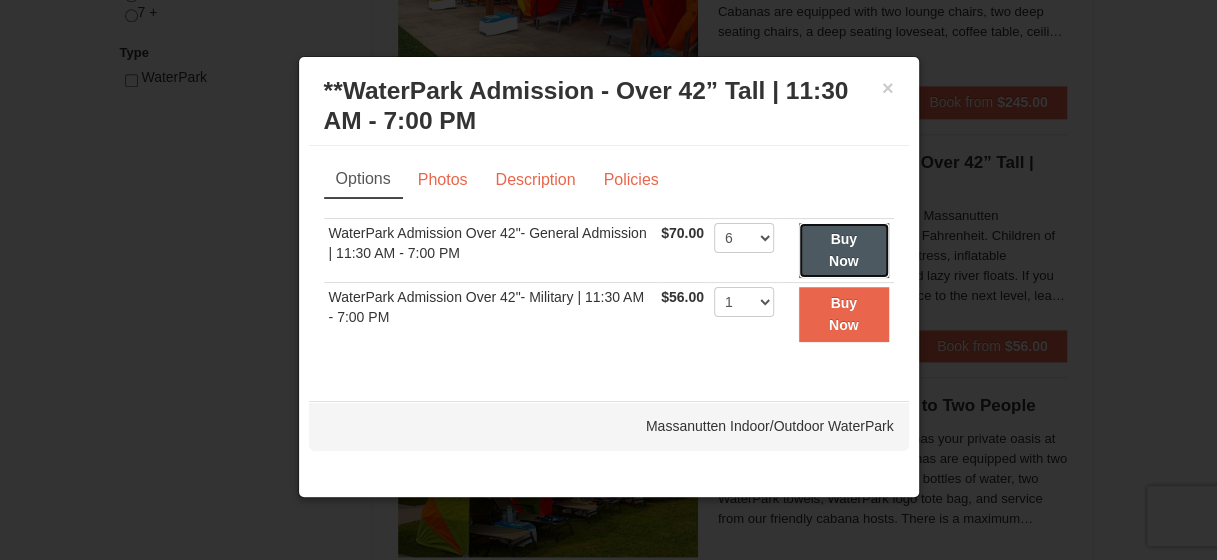 click on "Buy Now" at bounding box center (844, 250) 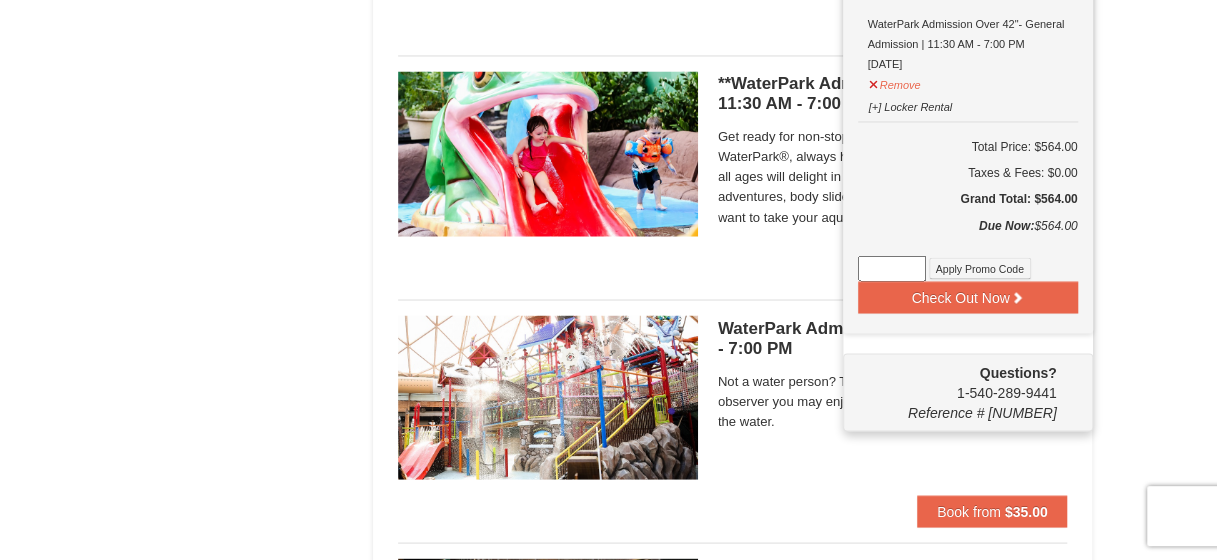 scroll, scrollTop: 1607, scrollLeft: 0, axis: vertical 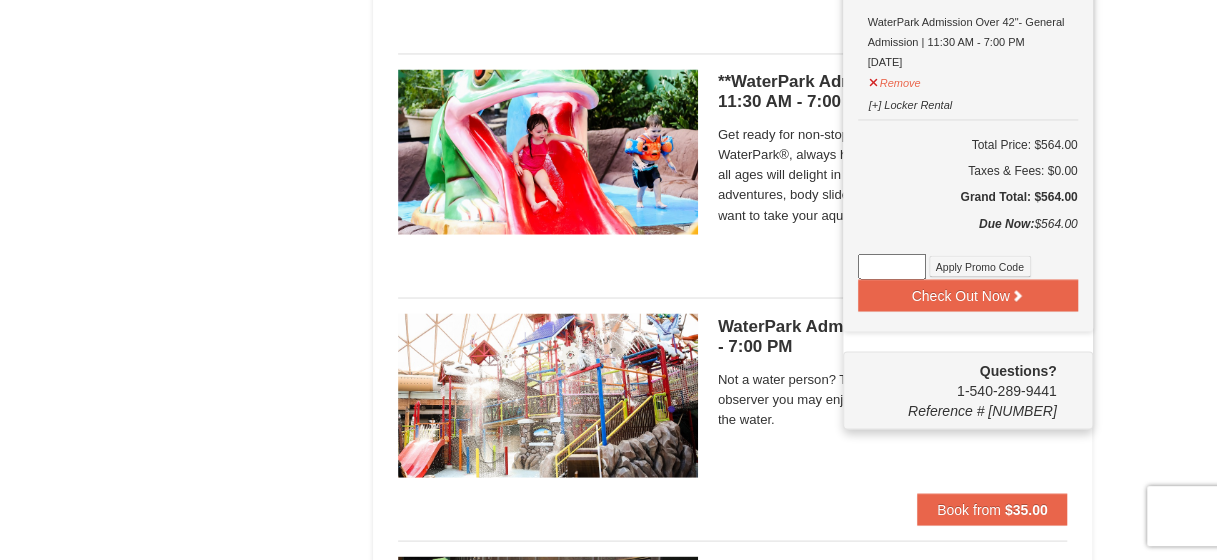 click at bounding box center [892, 266] 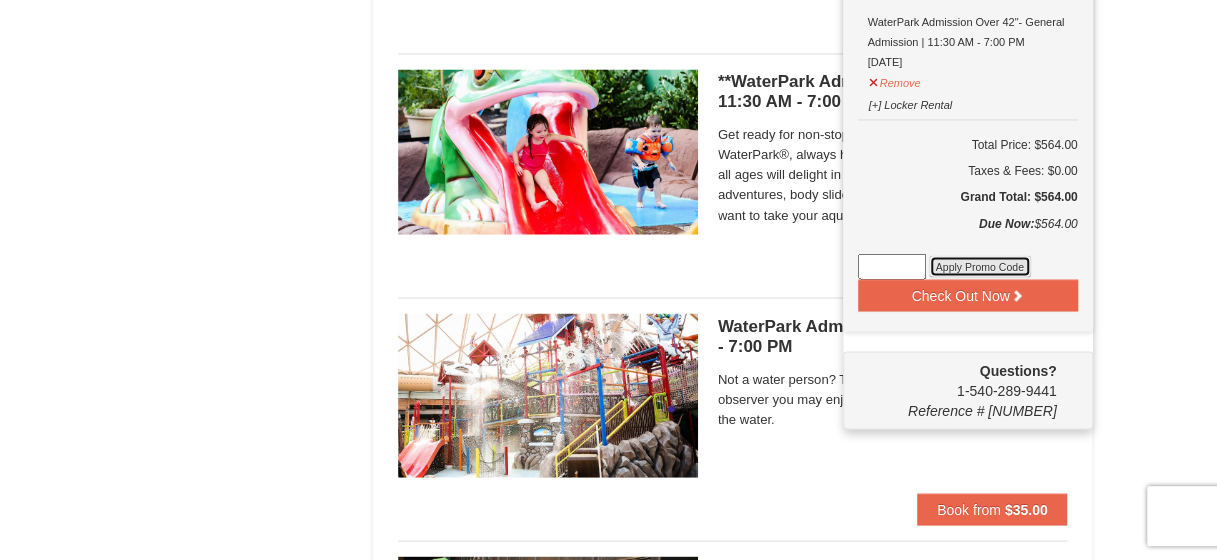 click on "Apply Promo Code" at bounding box center (980, 266) 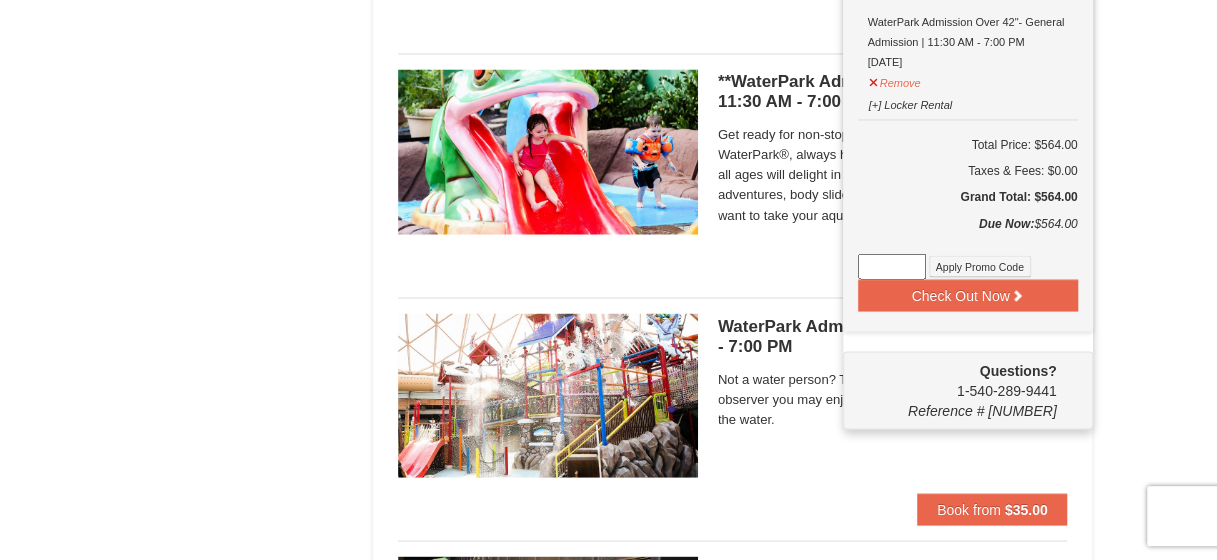 click at bounding box center (892, 266) 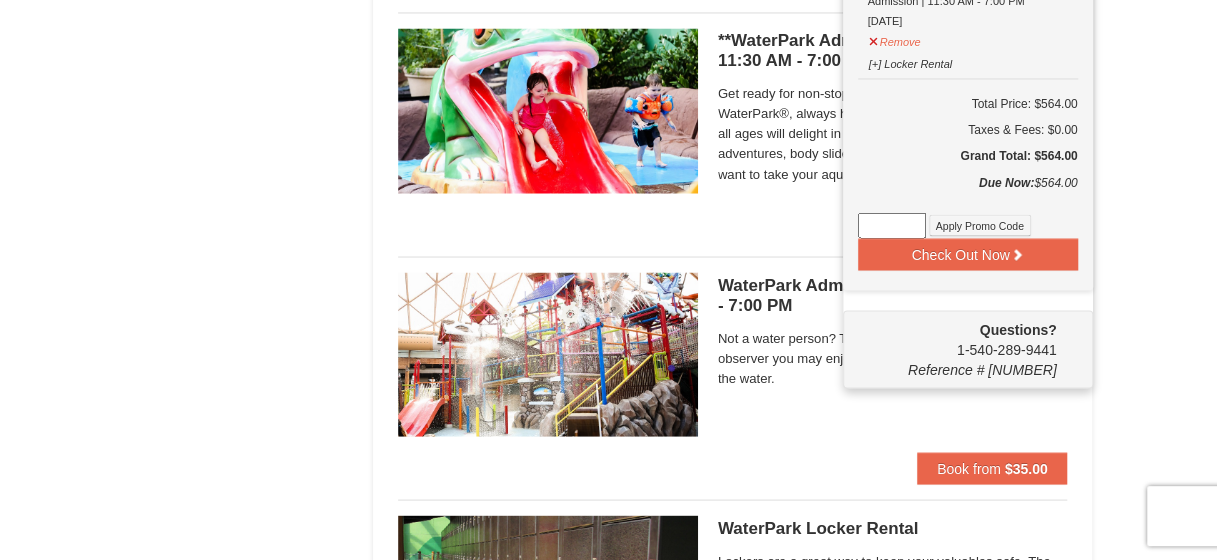 scroll, scrollTop: 1646, scrollLeft: 0, axis: vertical 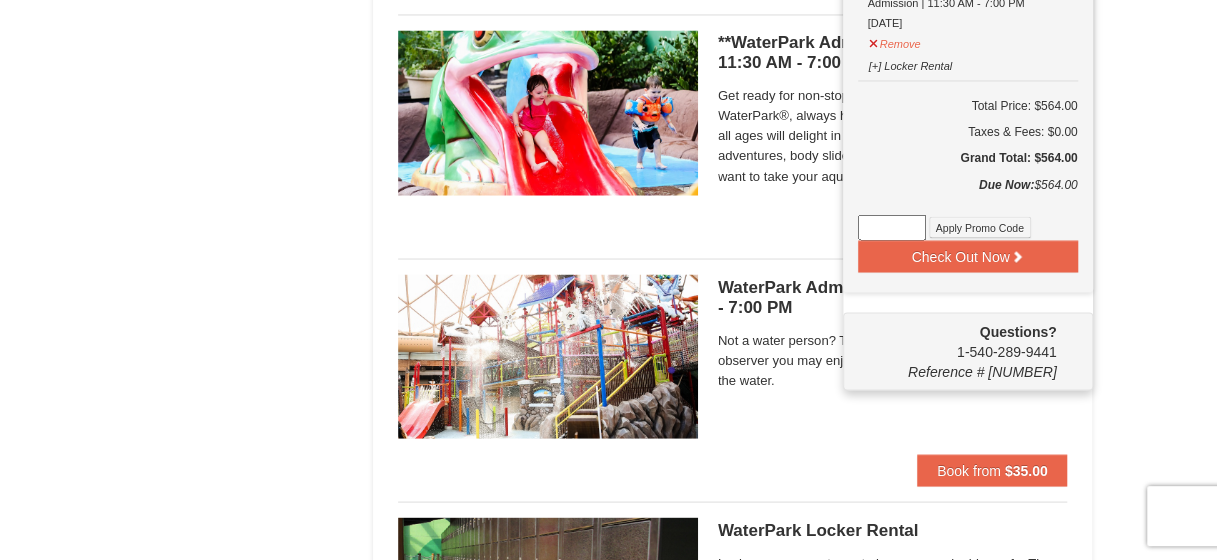 click on "**WaterPark Admission - Under 42” Tall | 11:30 AM - 7:00 PM  Massanutten Indoor/Outdoor WaterPark
Get ready for non-stop thrills at the Massanutten WaterPark®, always heated to 84° Fahrenheit. Children of all ages will delight in our water fortress, inflatable adventures, body slides, pools, and lazy river floats. If you want to take your aquatic experience to the next level, learn how to surf on our FlowRider® Endless Wave. No matter what adventure you choose, you’ll be sure to meet new friends along the way! Don't forget to bring a towel.
Book from   $38.00" at bounding box center (733, 119) 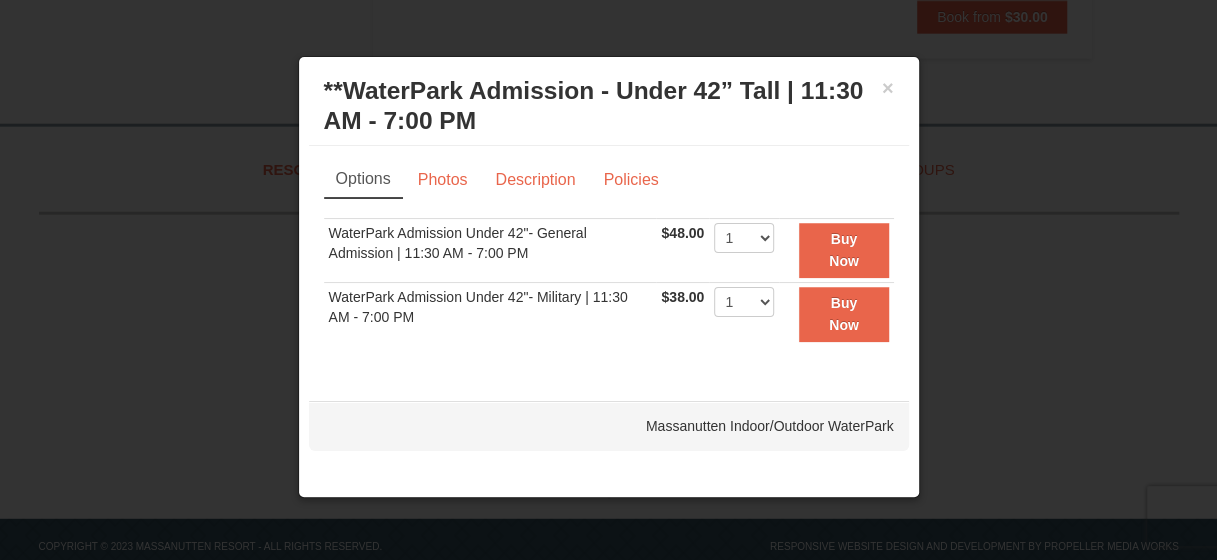 scroll, scrollTop: 2382, scrollLeft: 0, axis: vertical 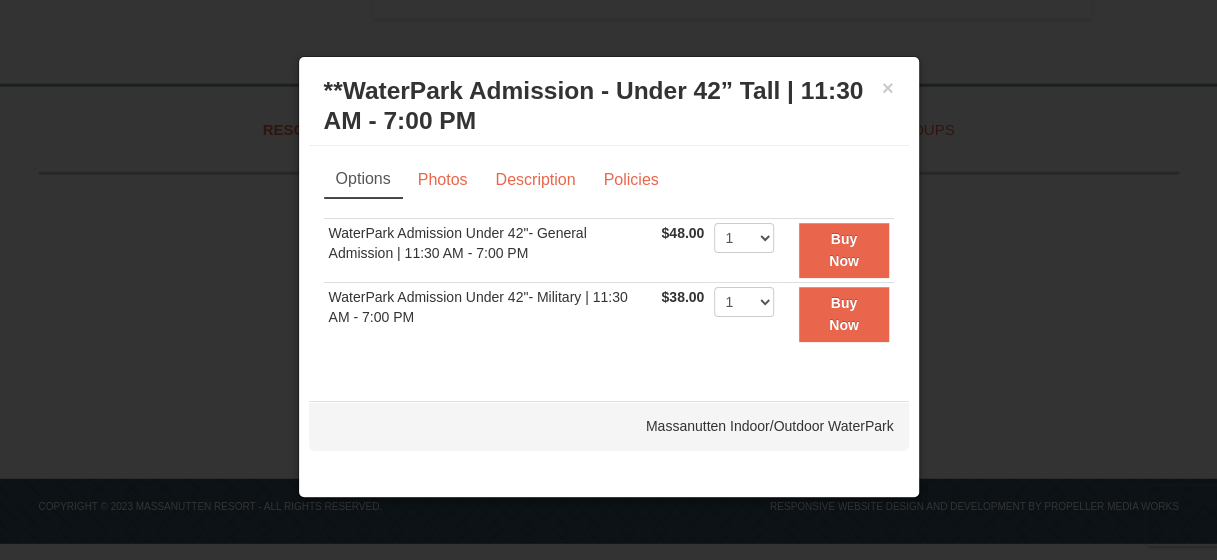 click at bounding box center [608, 280] 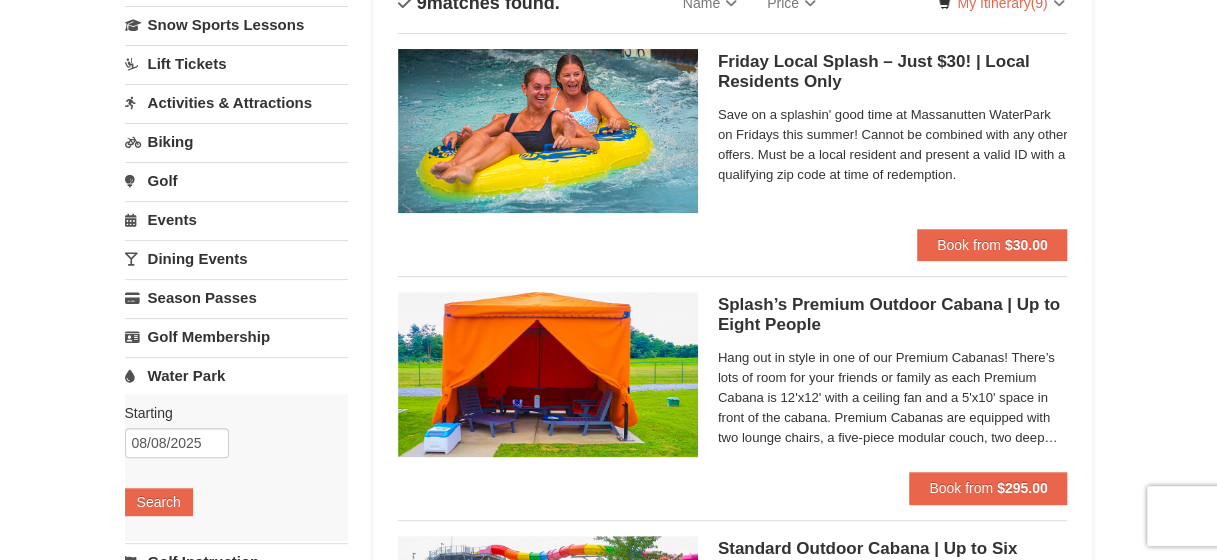 scroll, scrollTop: 0, scrollLeft: 0, axis: both 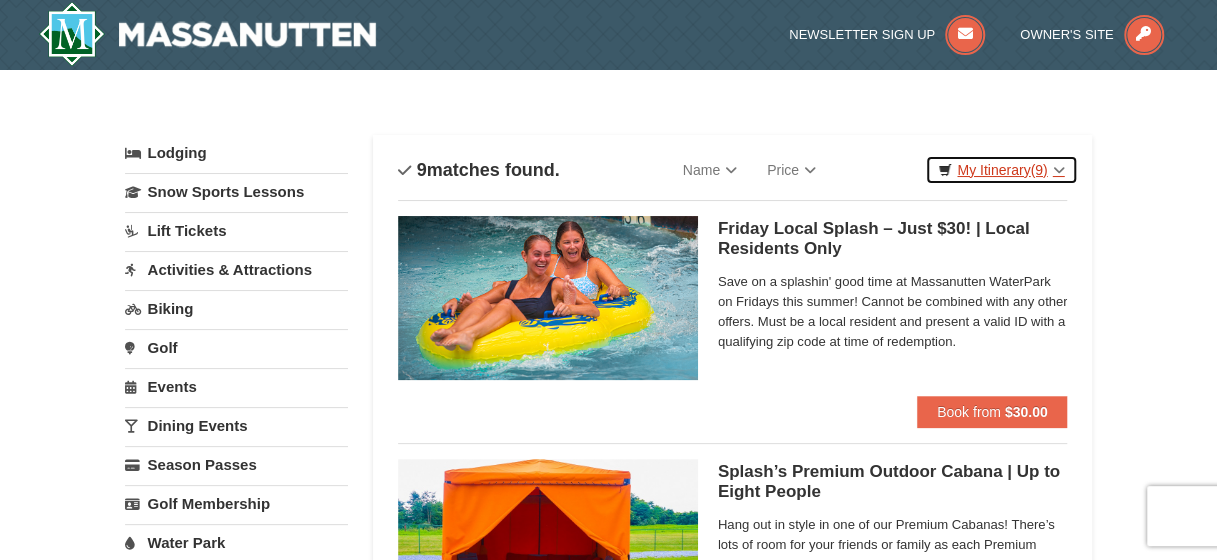 click on "My Itinerary (9)" at bounding box center (1001, 170) 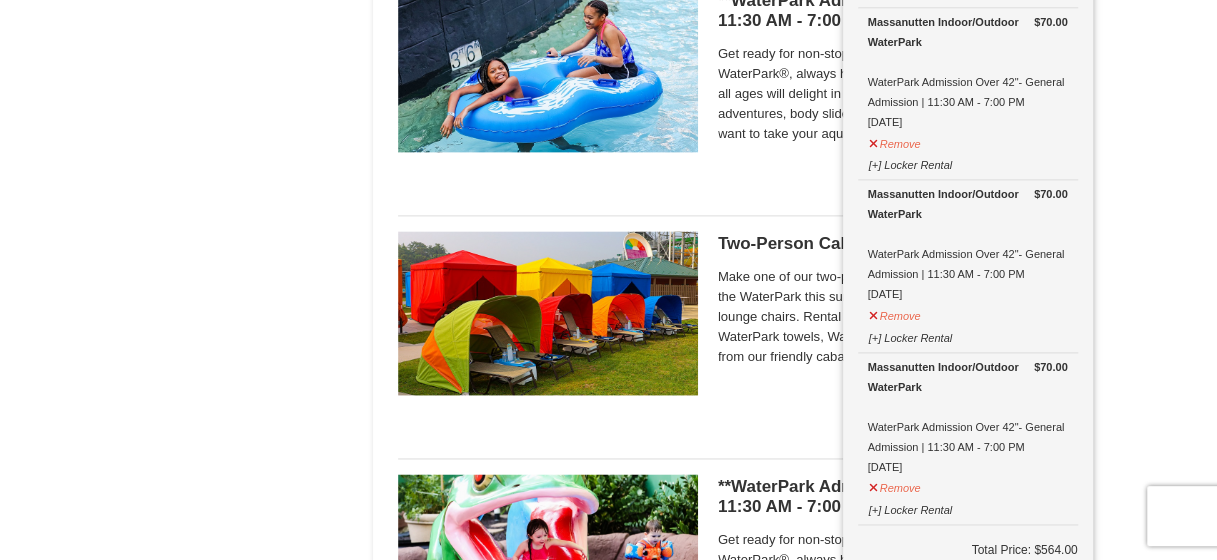 scroll, scrollTop: 1212, scrollLeft: 0, axis: vertical 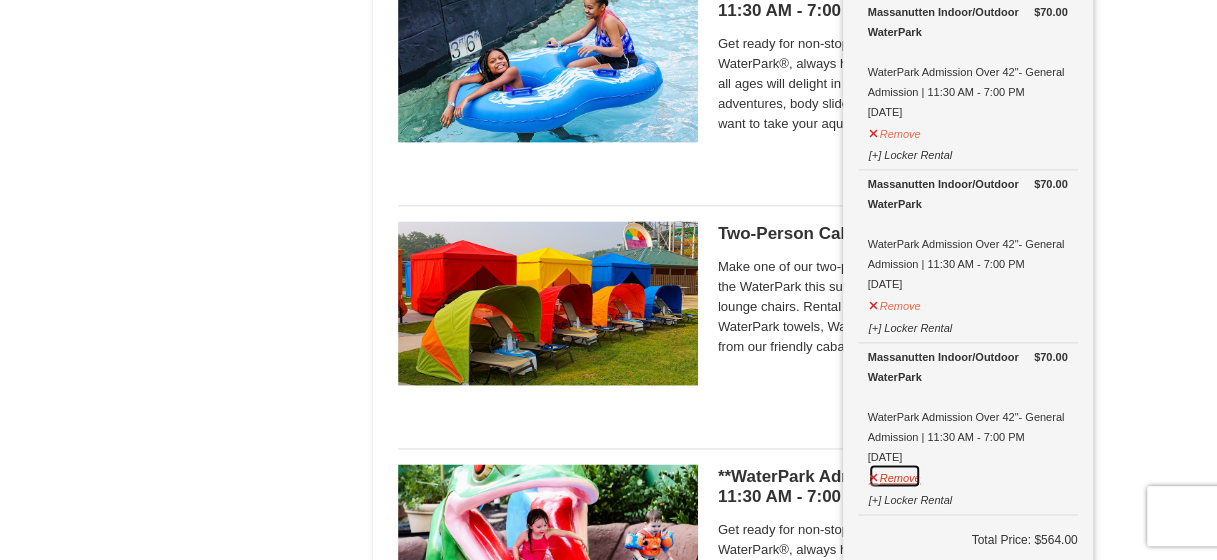 click on "Remove" at bounding box center (895, 475) 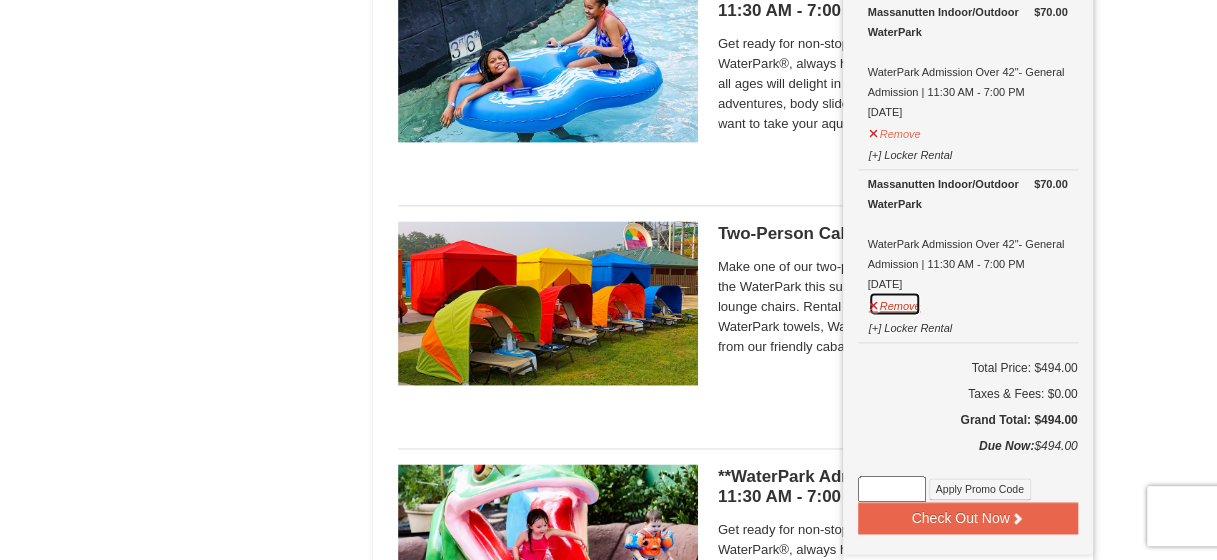 click on "Remove" at bounding box center (895, 303) 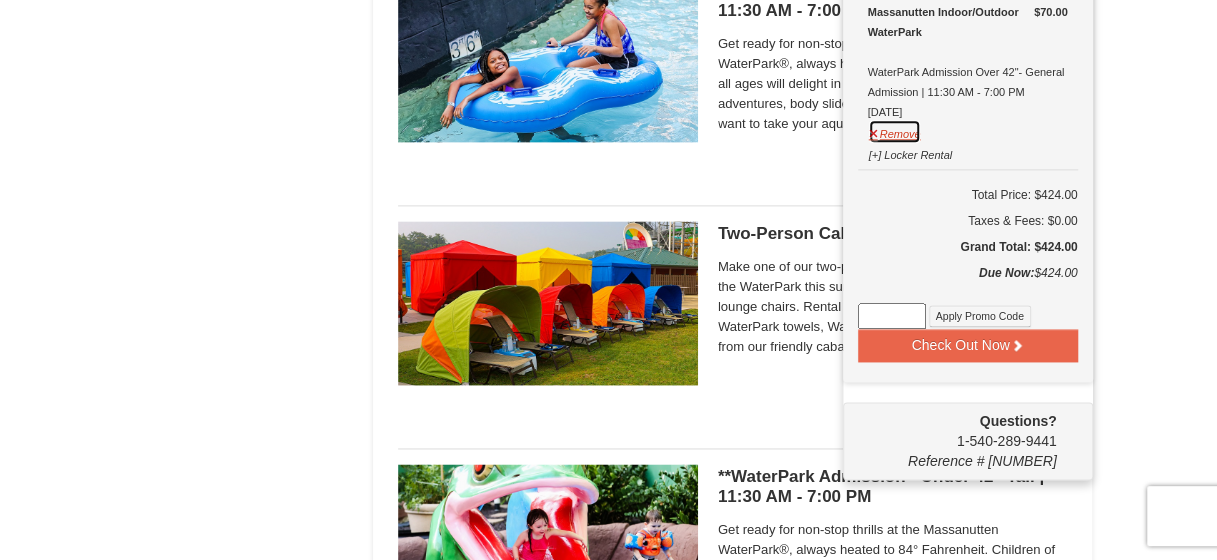 click on "Remove" at bounding box center [895, 131] 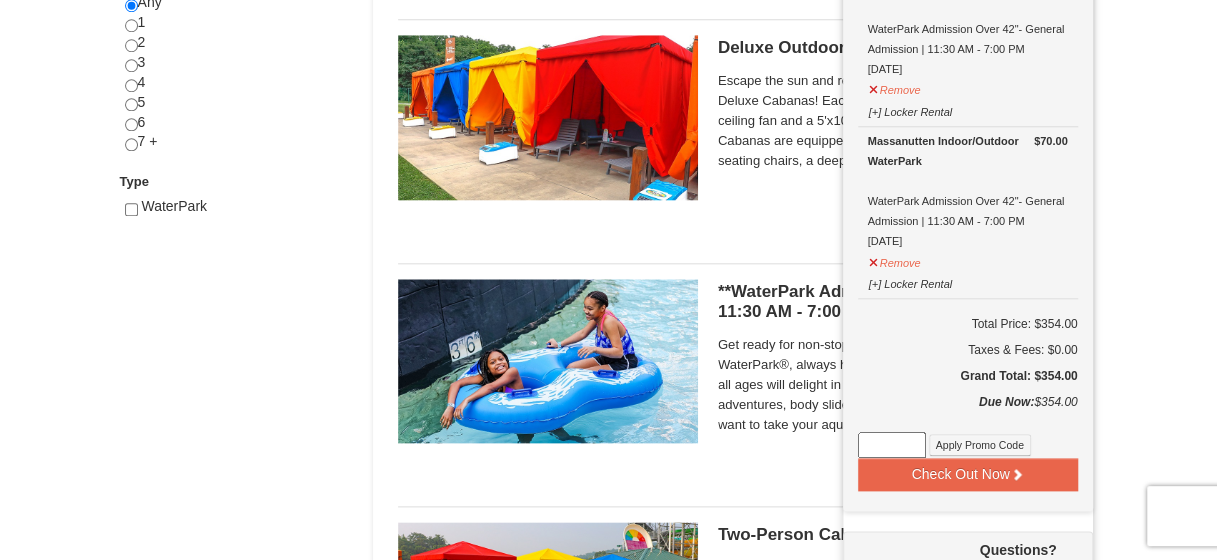 scroll, scrollTop: 909, scrollLeft: 0, axis: vertical 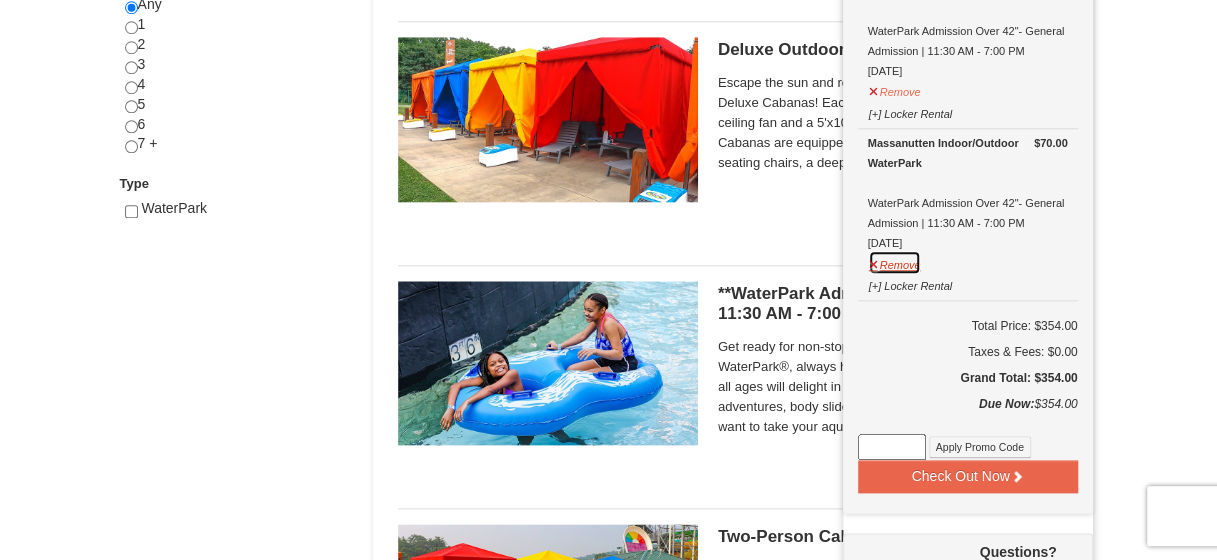 click on "Remove" at bounding box center (895, 262) 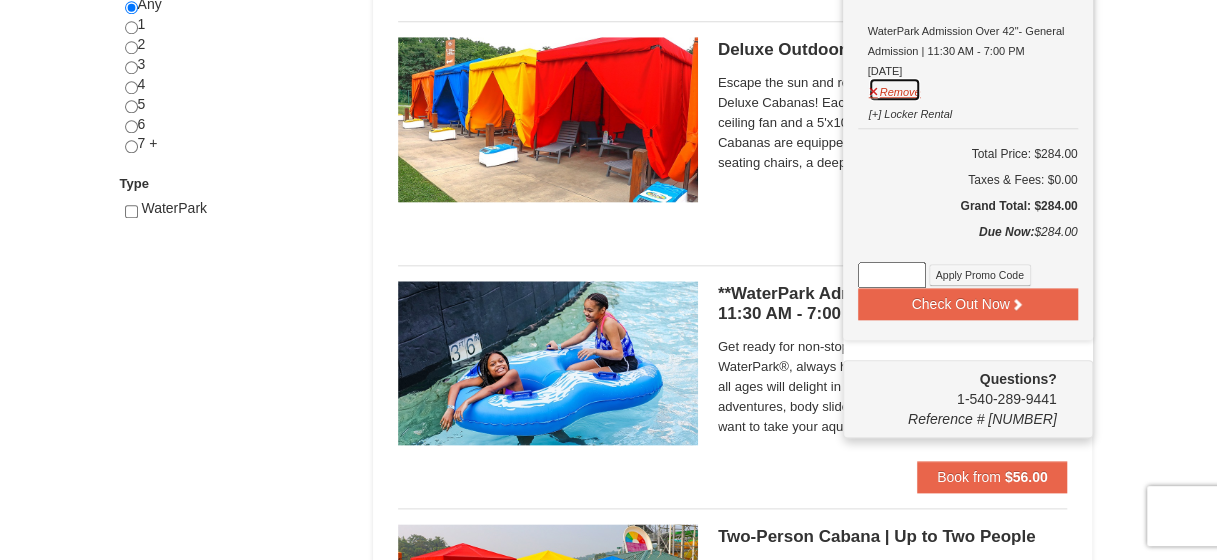 click on "Remove" at bounding box center (895, 89) 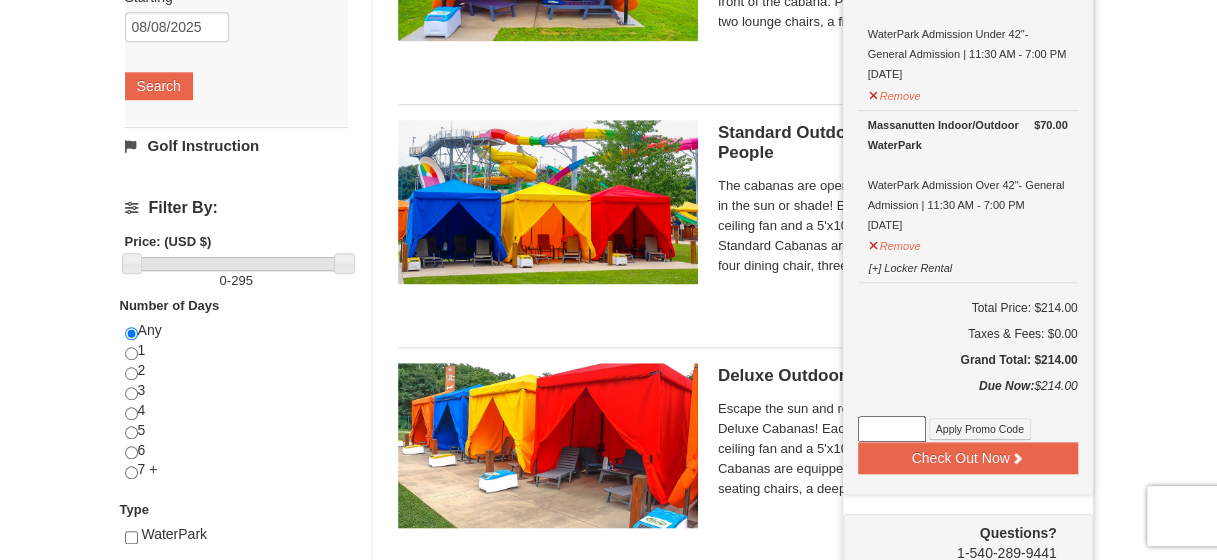 scroll, scrollTop: 582, scrollLeft: 0, axis: vertical 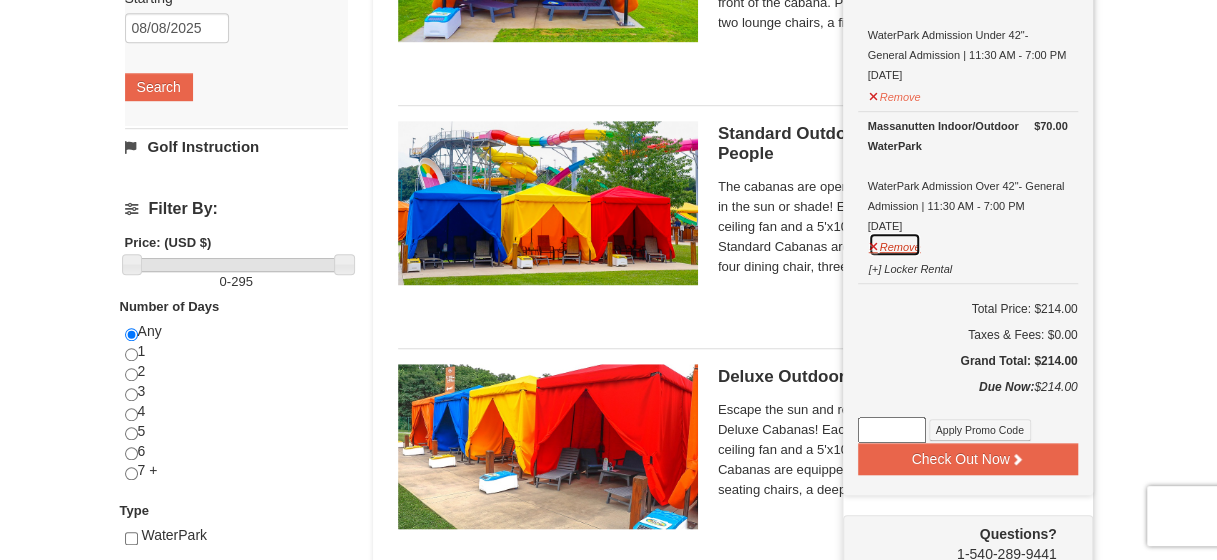 click on "Remove" at bounding box center [895, 244] 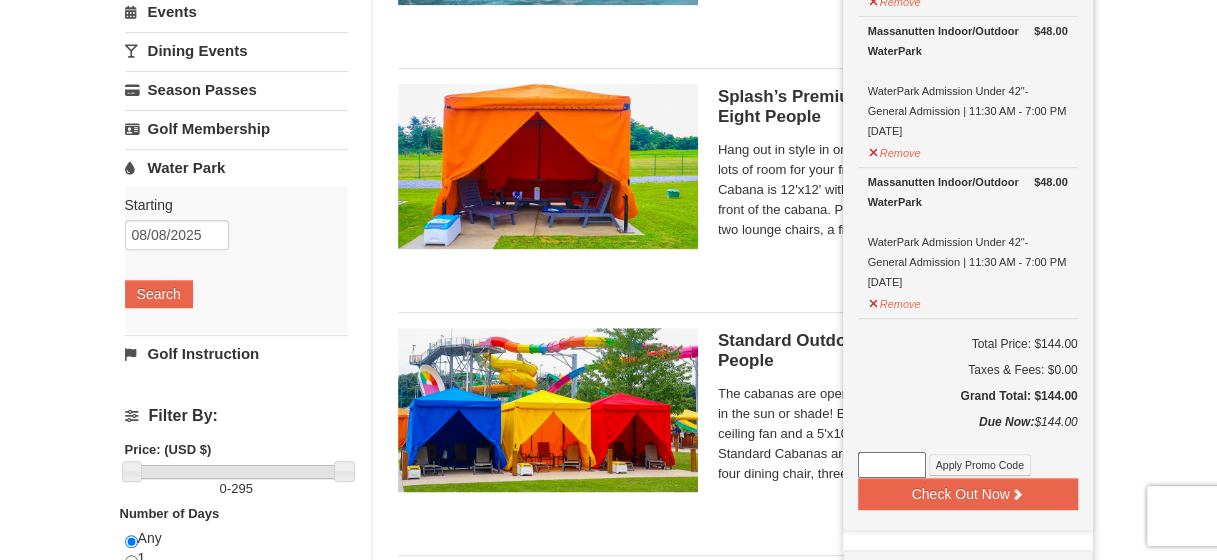 scroll, scrollTop: 378, scrollLeft: 0, axis: vertical 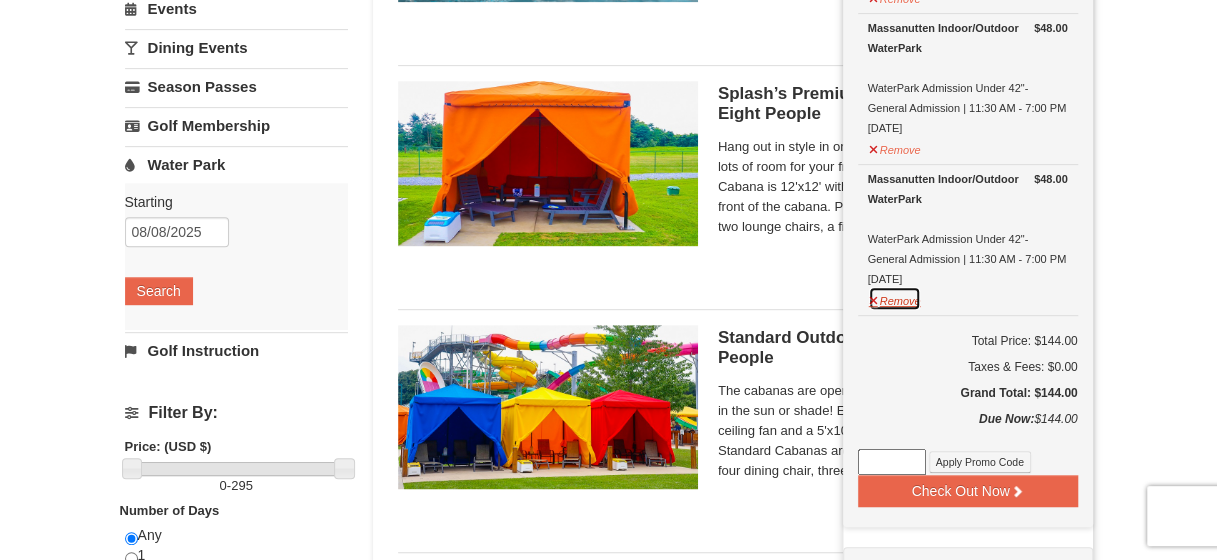 click on "Remove" at bounding box center (895, 298) 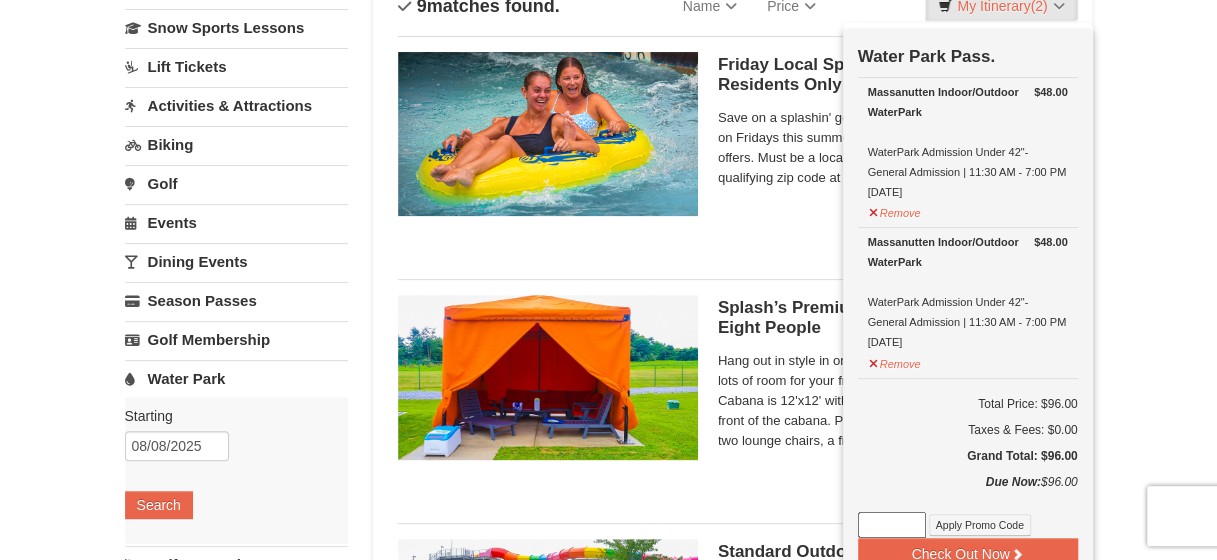 scroll, scrollTop: 167, scrollLeft: 0, axis: vertical 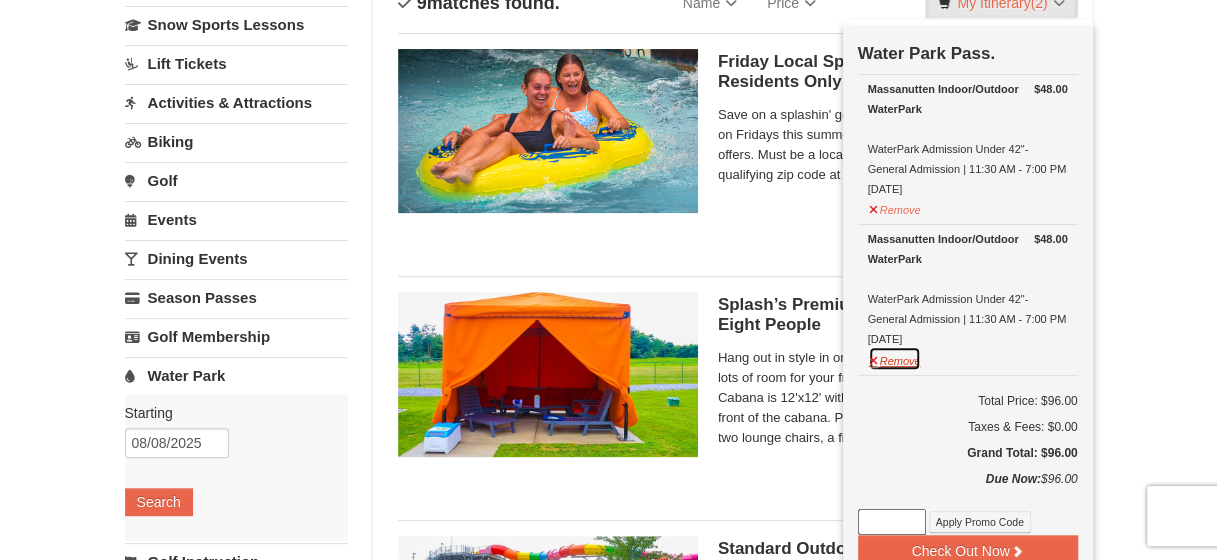click on "Remove" at bounding box center (895, 358) 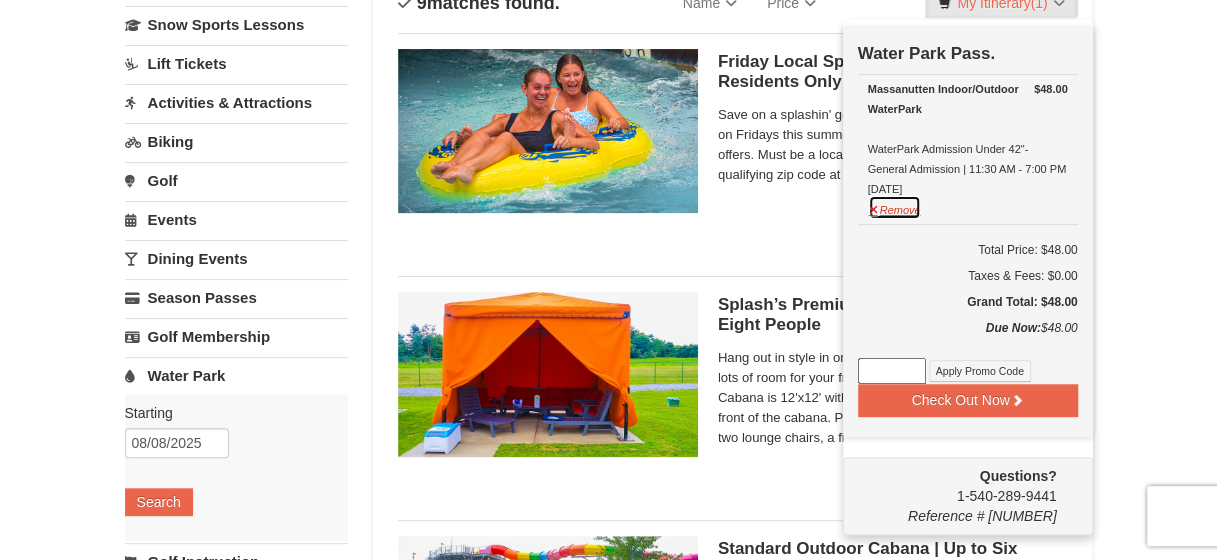 click on "Remove" at bounding box center (895, 207) 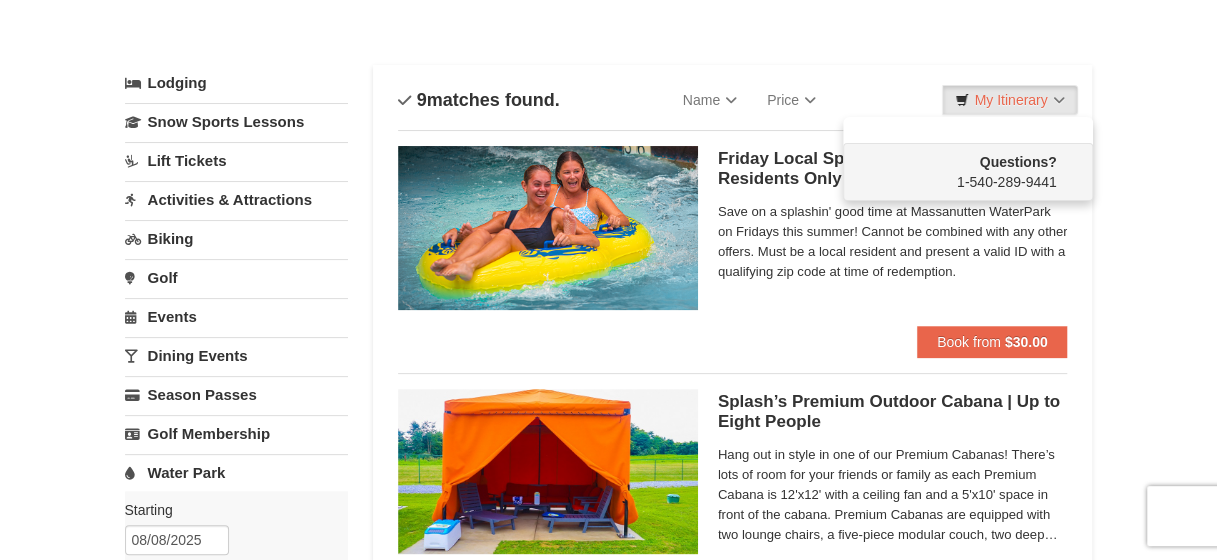 scroll, scrollTop: 0, scrollLeft: 0, axis: both 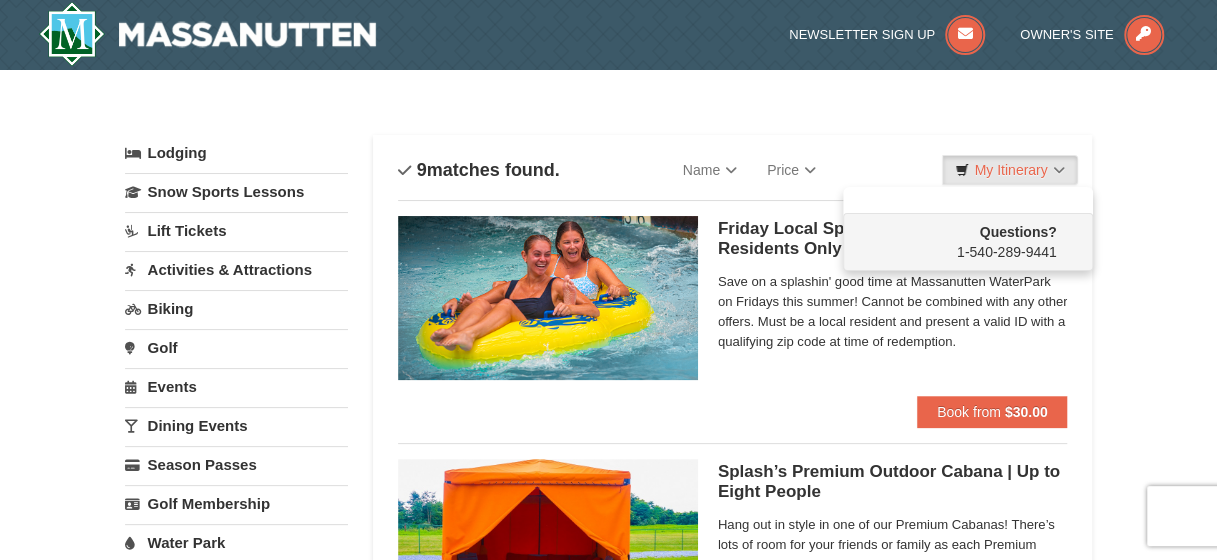 click on "×
Categories
List
Filter
My Itinerary
Questions?  1-540-289-9441
Lodging
Arrival Please format dates MM/DD/YYYY Please format dates MM/DD/YYYY
08/08/2025
Departure Please format dates MM/DD/YYYY Please format dates MM/DD/YYYY
08/10/2025
2 0" at bounding box center [608, 1258] 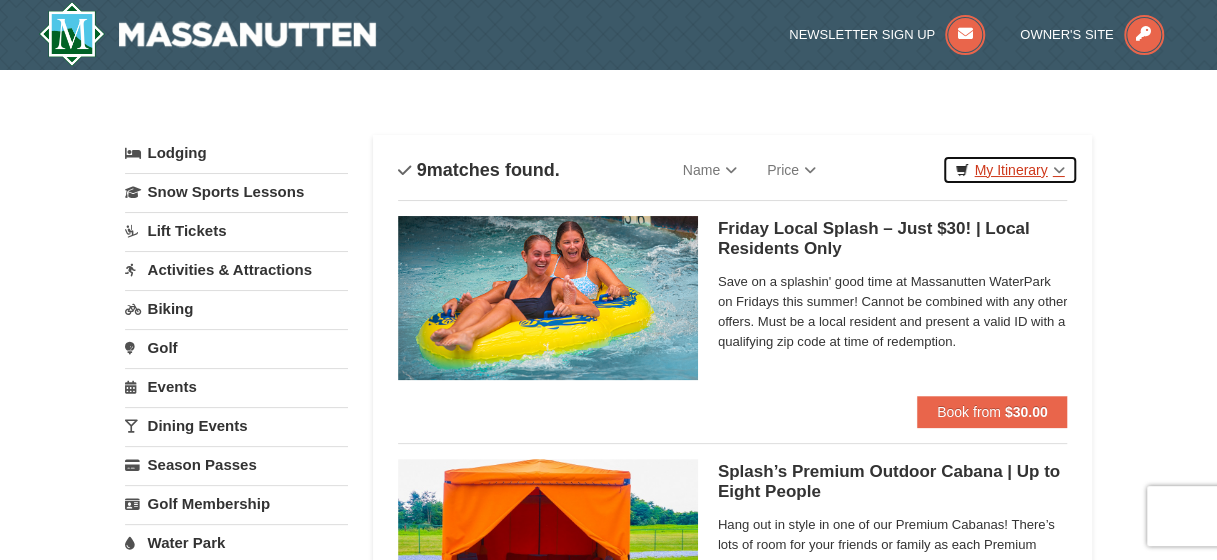 click on "My Itinerary" at bounding box center [1009, 170] 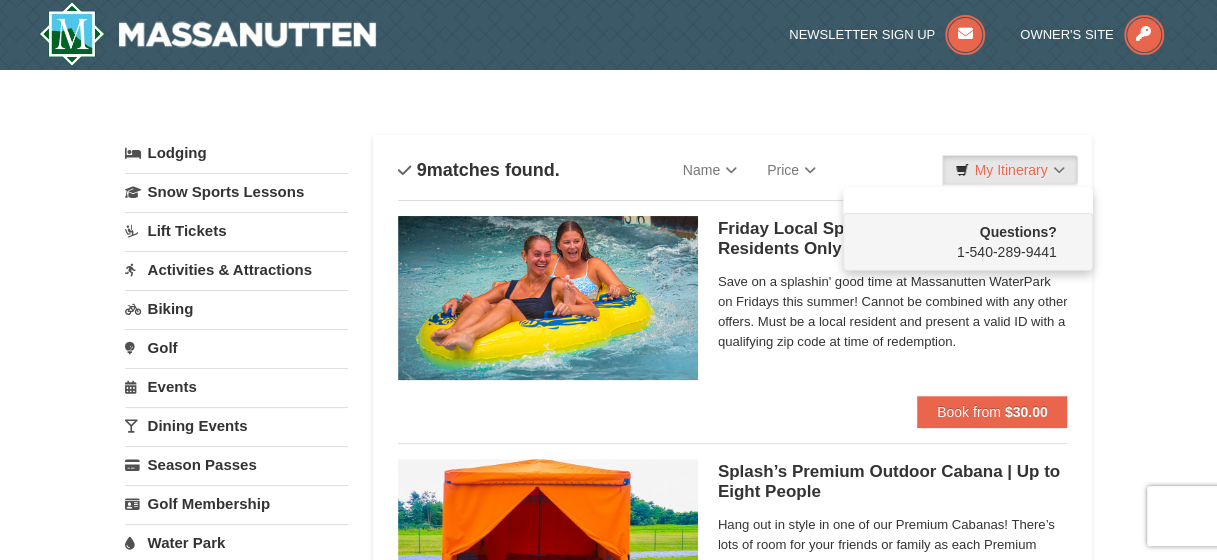 click on "×
Categories
List
Filter
My Itinerary
Questions?  1-540-289-9441
Lodging
Arrival Please format dates MM/DD/YYYY Please format dates MM/DD/YYYY
08/08/2025
Departure Please format dates MM/DD/YYYY Please format dates MM/DD/YYYY
08/10/2025
2 0" at bounding box center [608, 1258] 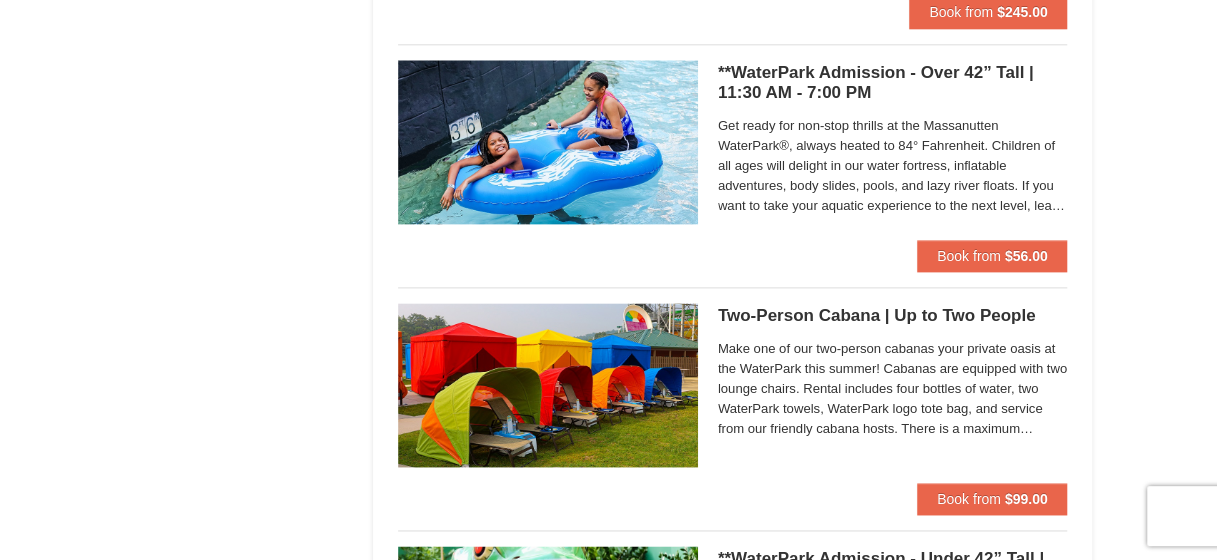 scroll, scrollTop: 1132, scrollLeft: 0, axis: vertical 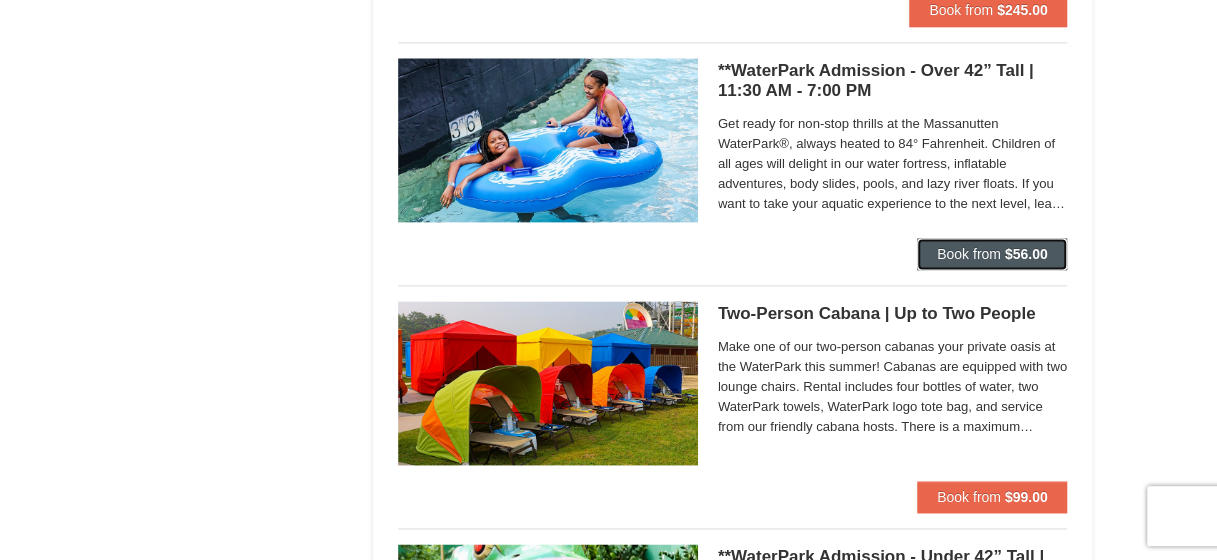 click on "$56.00" at bounding box center (1026, 254) 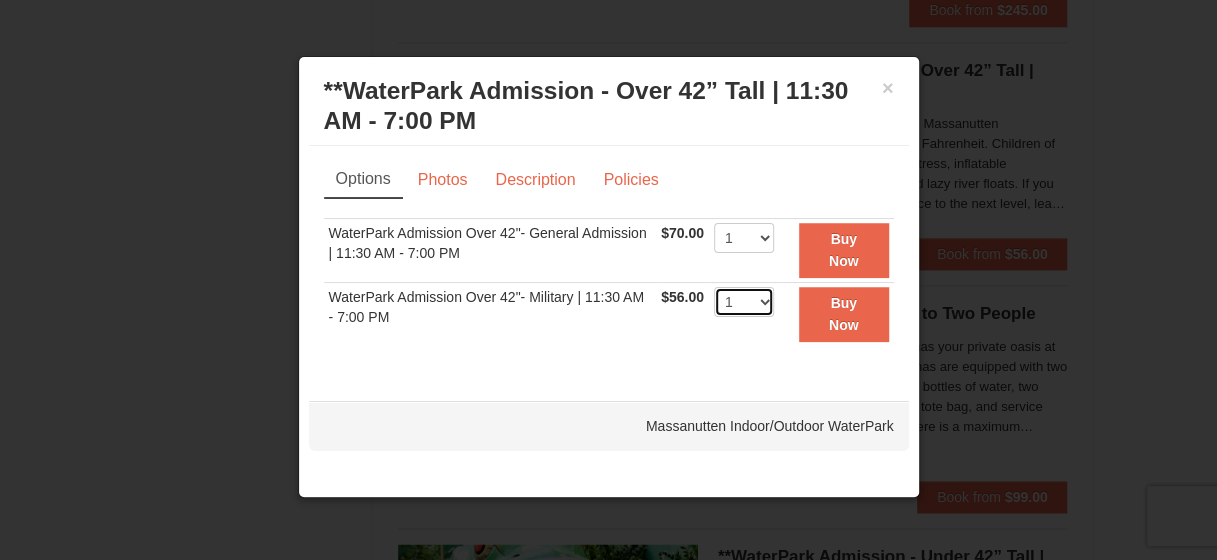 click on "1
2
3
4
5
6
7
8
9
10
11
12
13
14
15
16
17
18
19
20
21 22" at bounding box center (744, 302) 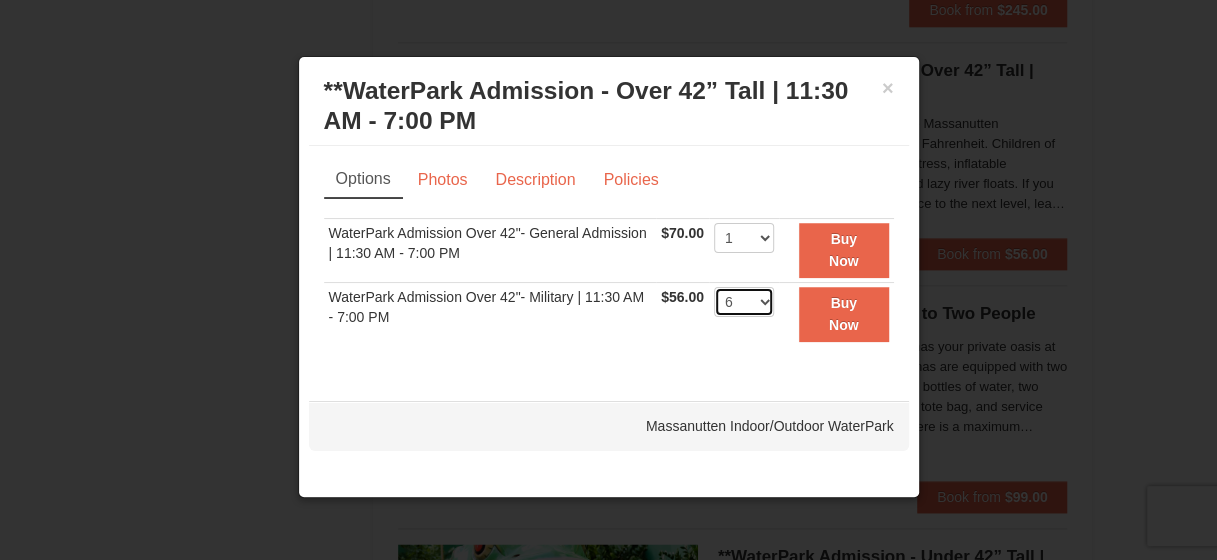 click on "1
2
3
4
5
6
7
8
9
10
11
12
13
14
15
16
17
18
19
20
21 22" at bounding box center [744, 302] 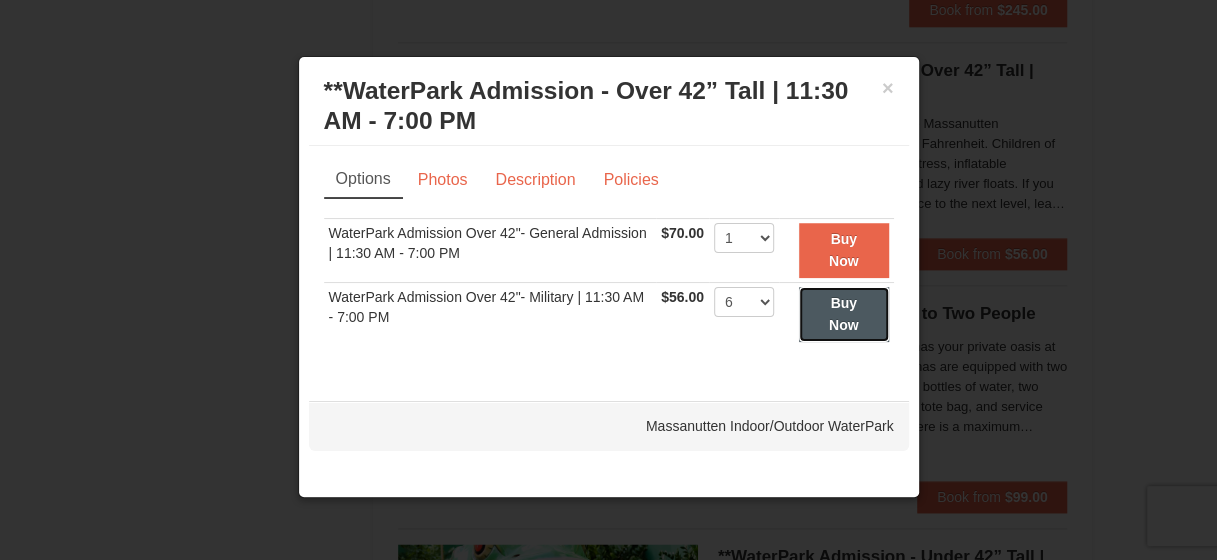 click on "Buy Now" at bounding box center [844, 314] 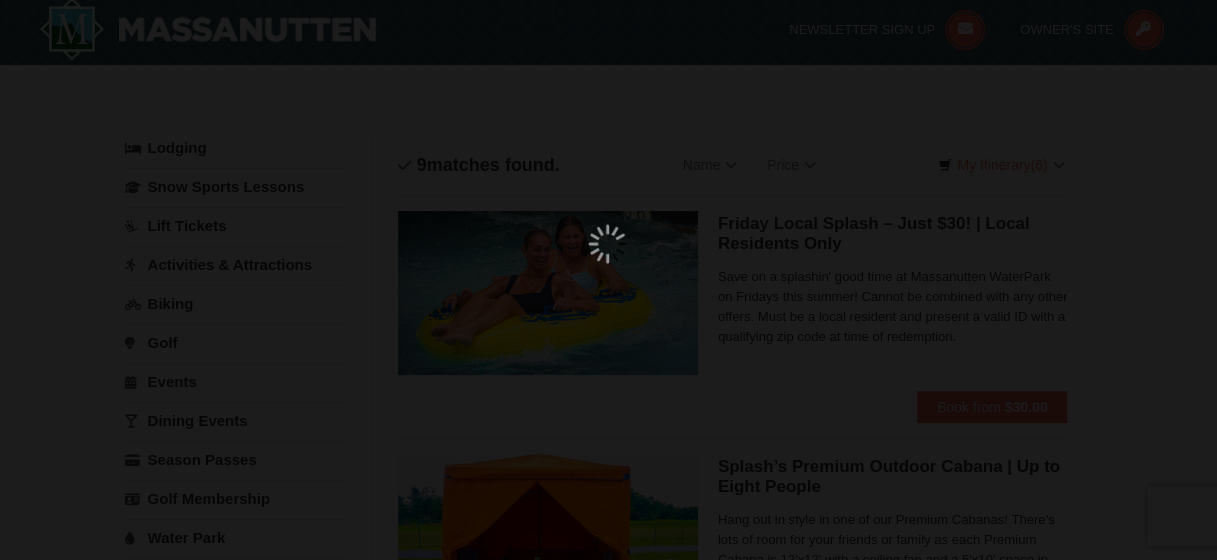 scroll, scrollTop: 6, scrollLeft: 0, axis: vertical 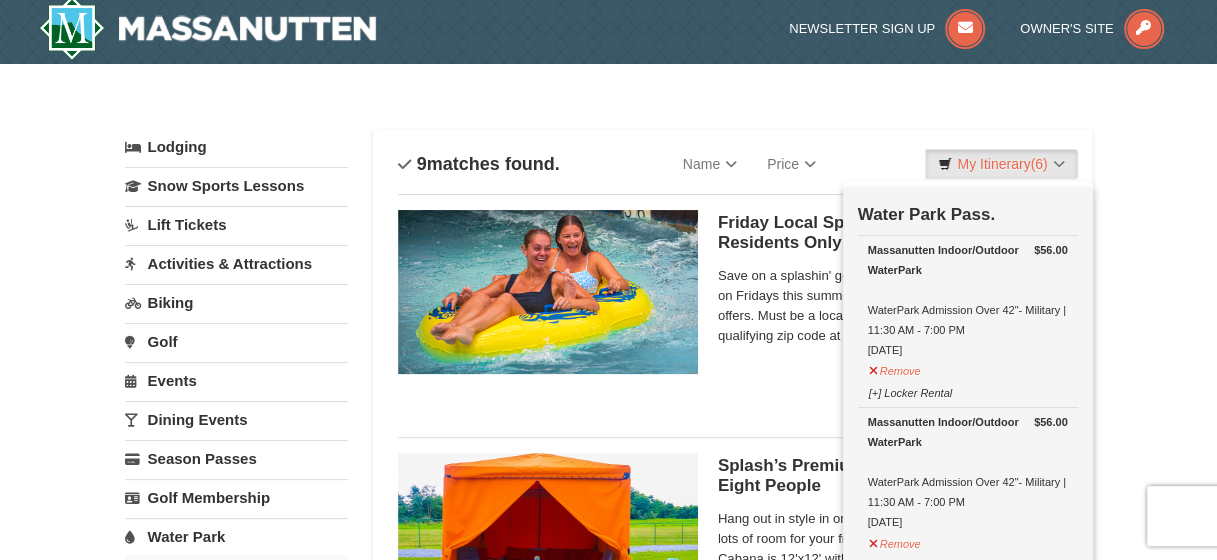 drag, startPoint x: 737, startPoint y: 394, endPoint x: 631, endPoint y: 408, distance: 106.92053 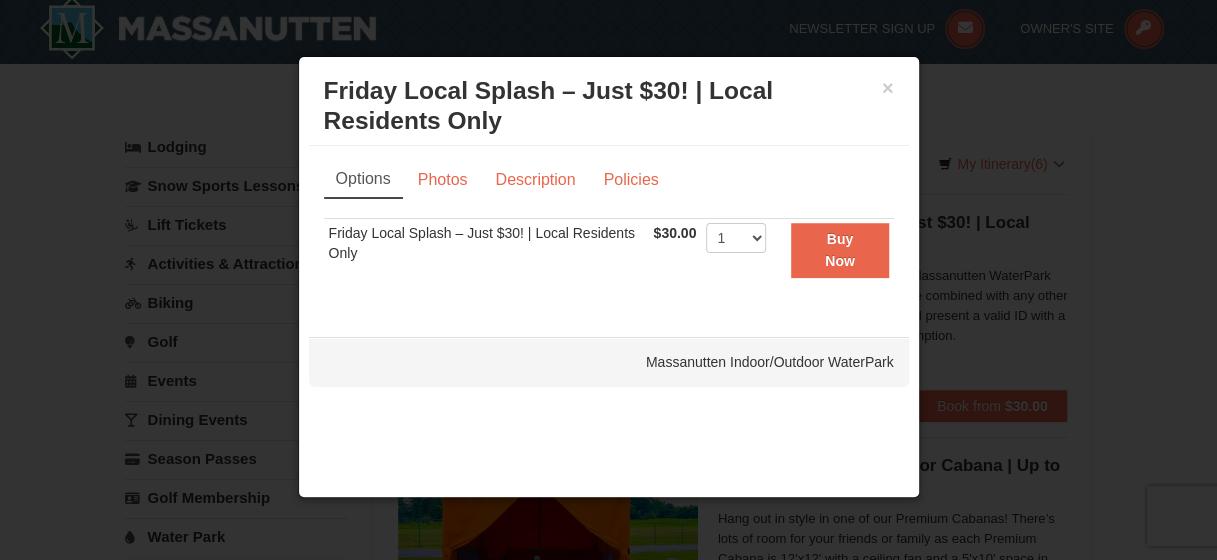 click at bounding box center (608, 280) 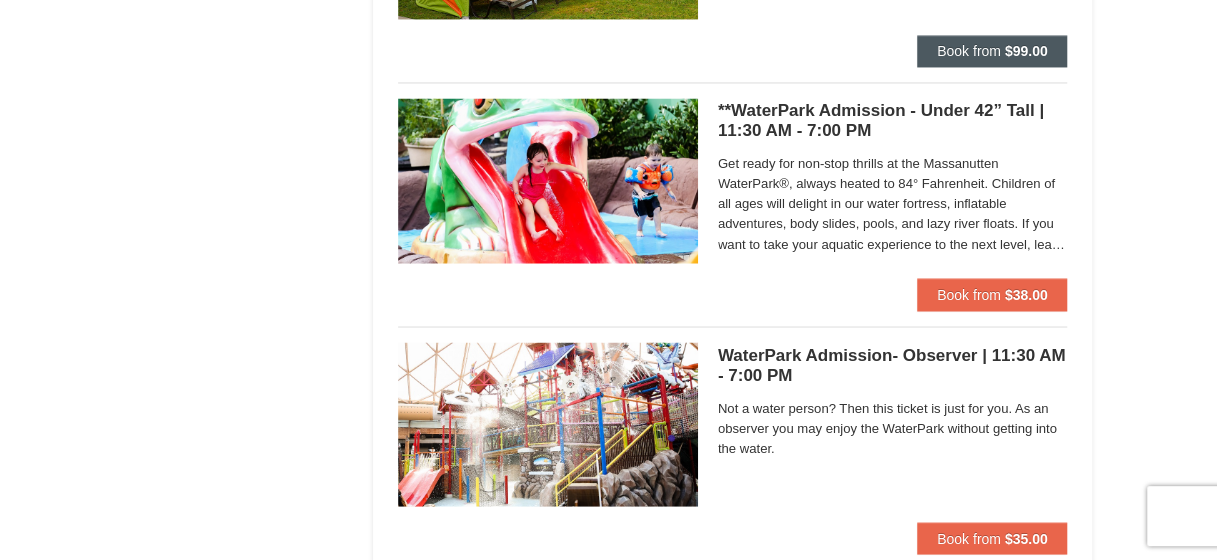 scroll, scrollTop: 1582, scrollLeft: 0, axis: vertical 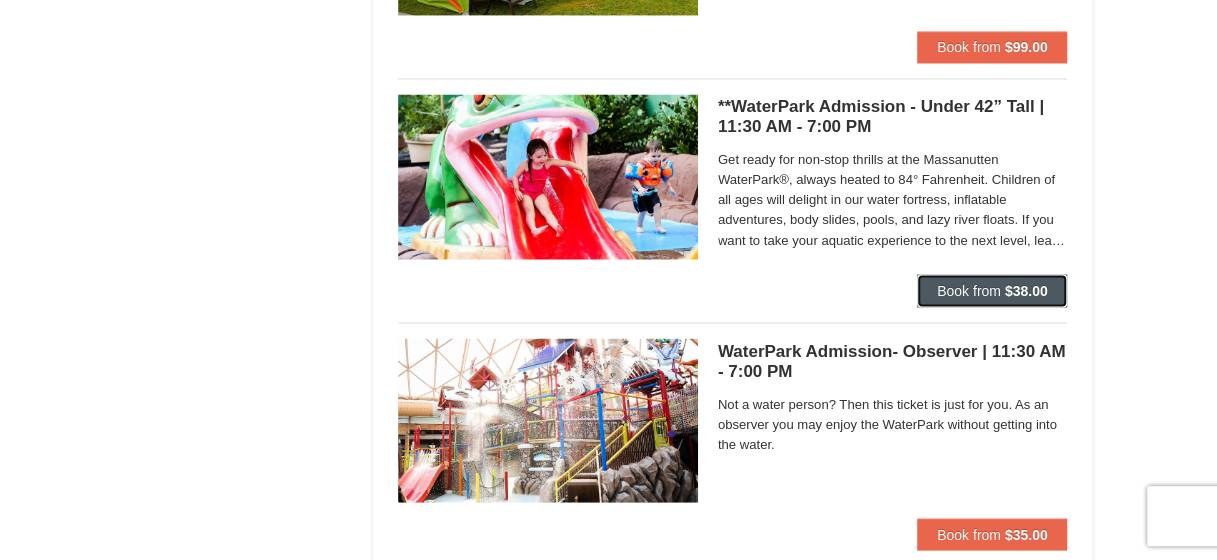 click on "$38.00" at bounding box center (1026, 290) 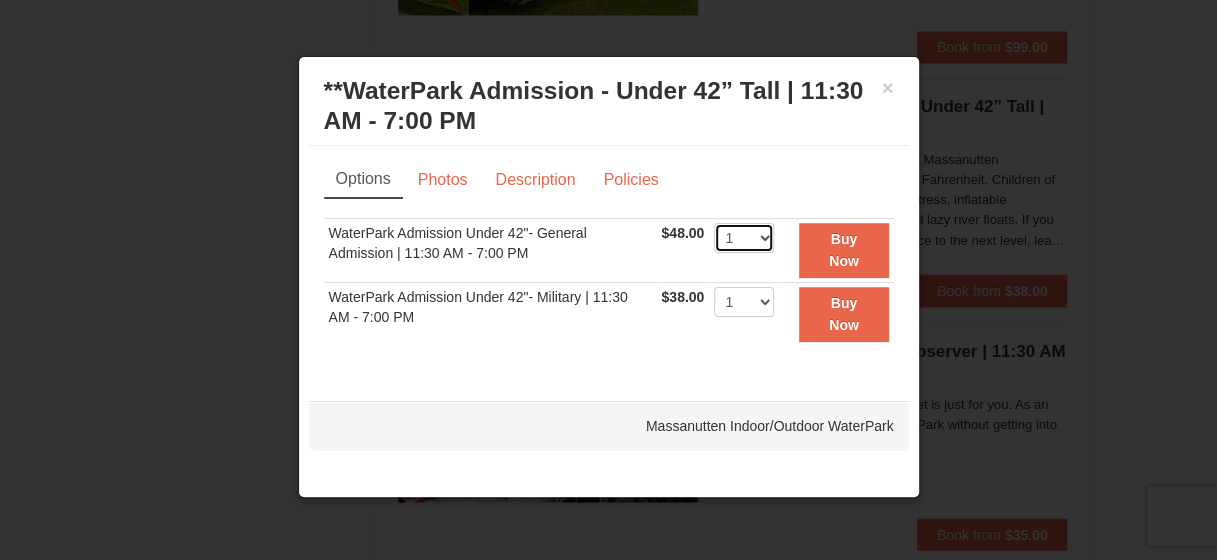 click on "1
2
3
4
5
6
7
8
9
10
11
12
13
14
15
16
17
18
19
20
21 22" at bounding box center (744, 238) 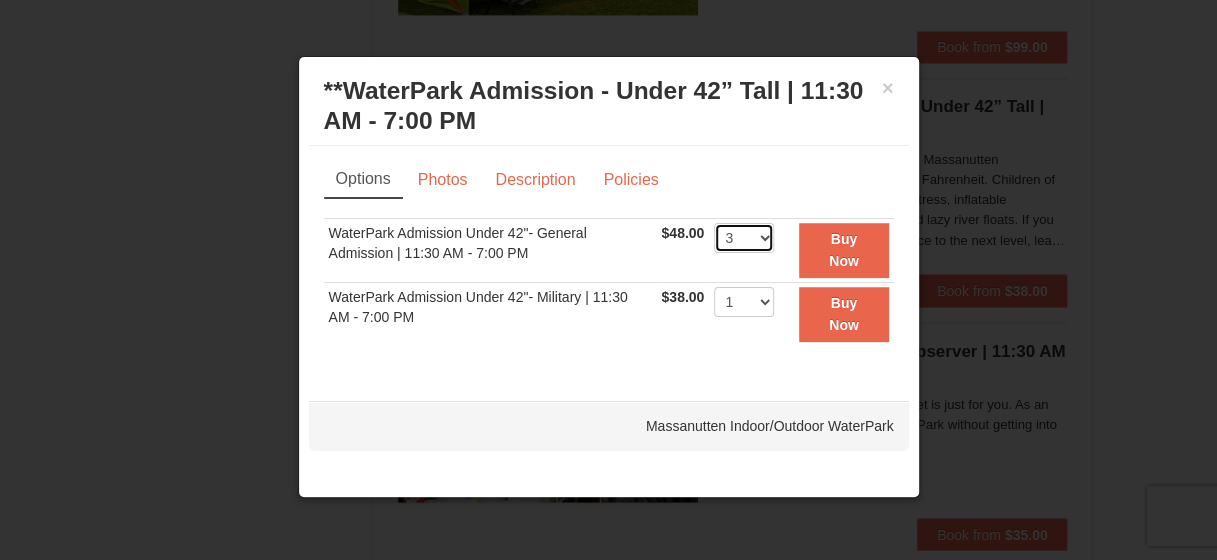 click on "1
2
3
4
5
6
7
8
9
10
11
12
13
14
15
16
17
18
19
20
21 22" at bounding box center (744, 238) 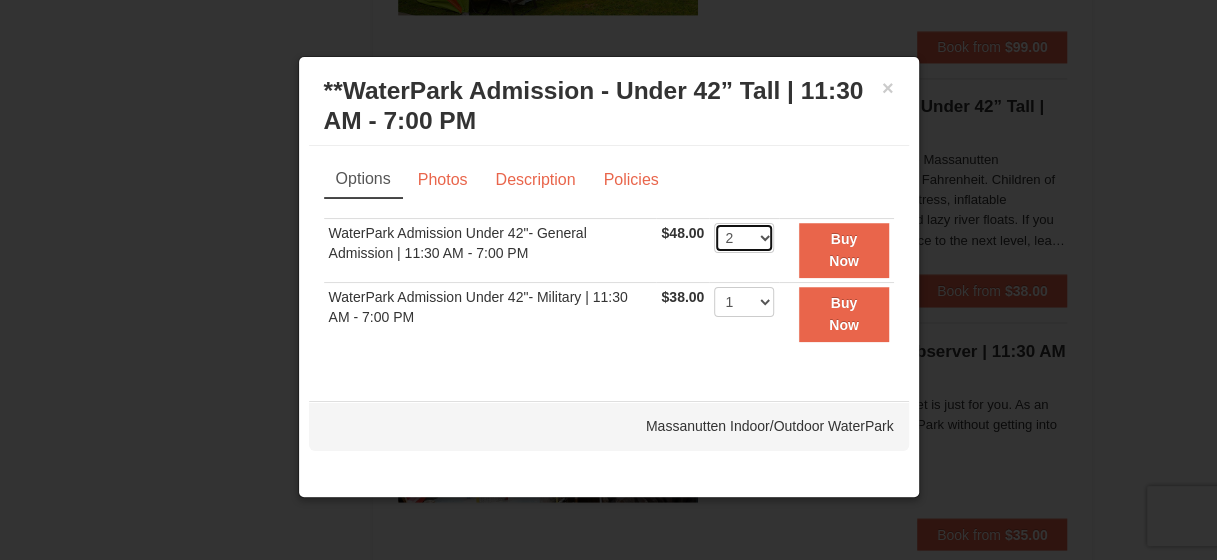 click on "1
2
3
4
5
6
7
8
9
10
11
12
13
14
15
16
17
18
19
20
21 22" at bounding box center [744, 238] 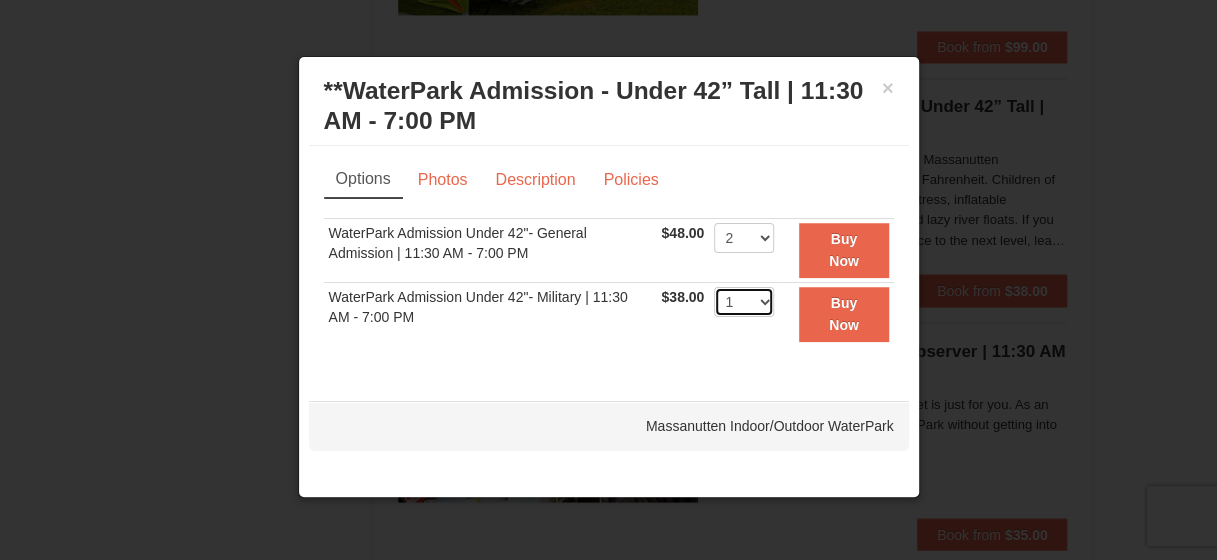 click on "1
2
3
4
5
6
7
8
9
10
11
12
13
14
15
16
17
18
19
20
21 22" at bounding box center (744, 302) 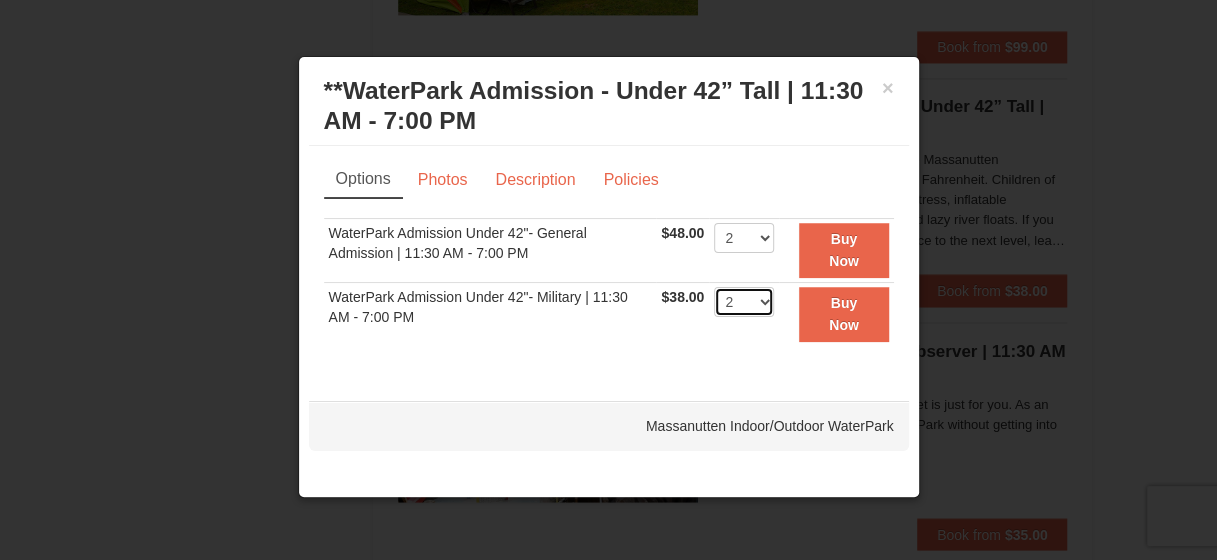 click on "1
2
3
4
5
6
7
8
9
10
11
12
13
14
15
16
17
18
19
20
21 22" at bounding box center [744, 302] 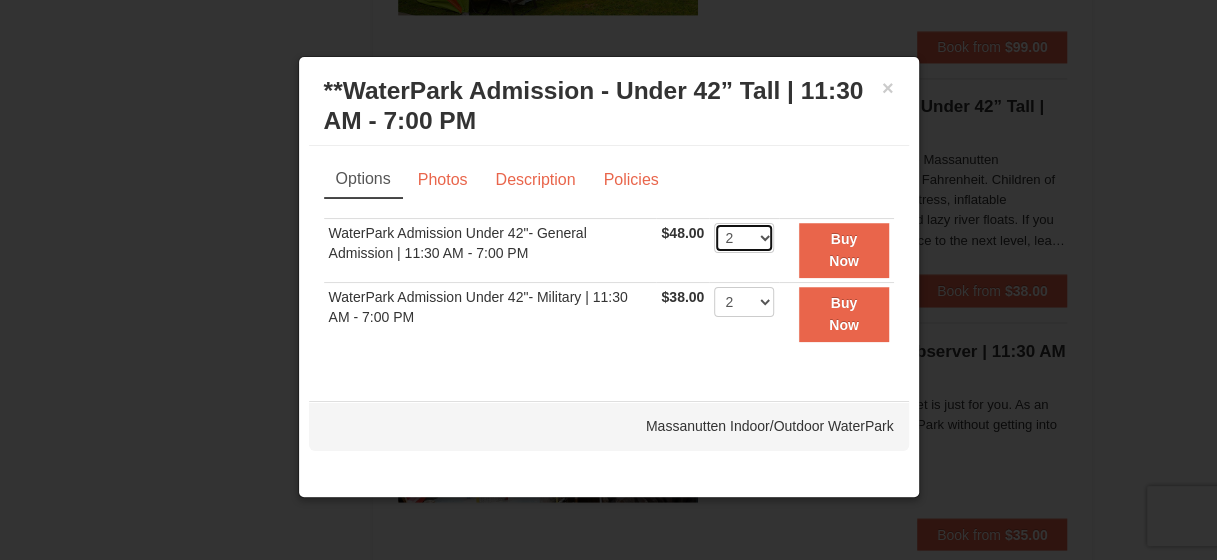 click on "1
2
3
4
5
6
7
8
9
10
11
12
13
14
15
16
17
18
19
20
21 22" at bounding box center [744, 238] 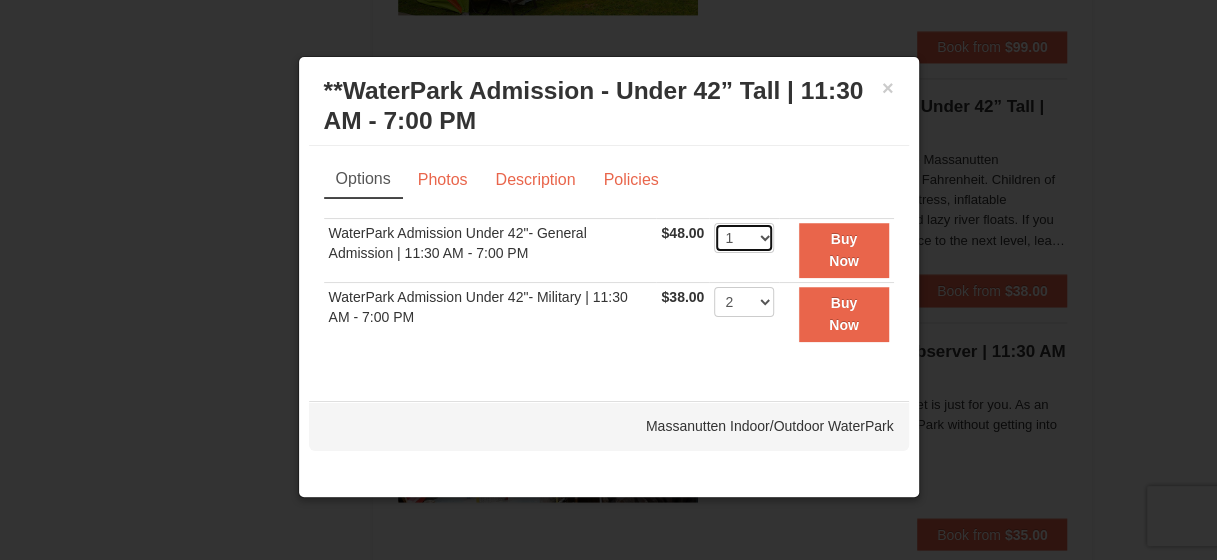 click on "1
2
3
4
5
6
7
8
9
10
11
12
13
14
15
16
17
18
19
20
21 22" at bounding box center [744, 238] 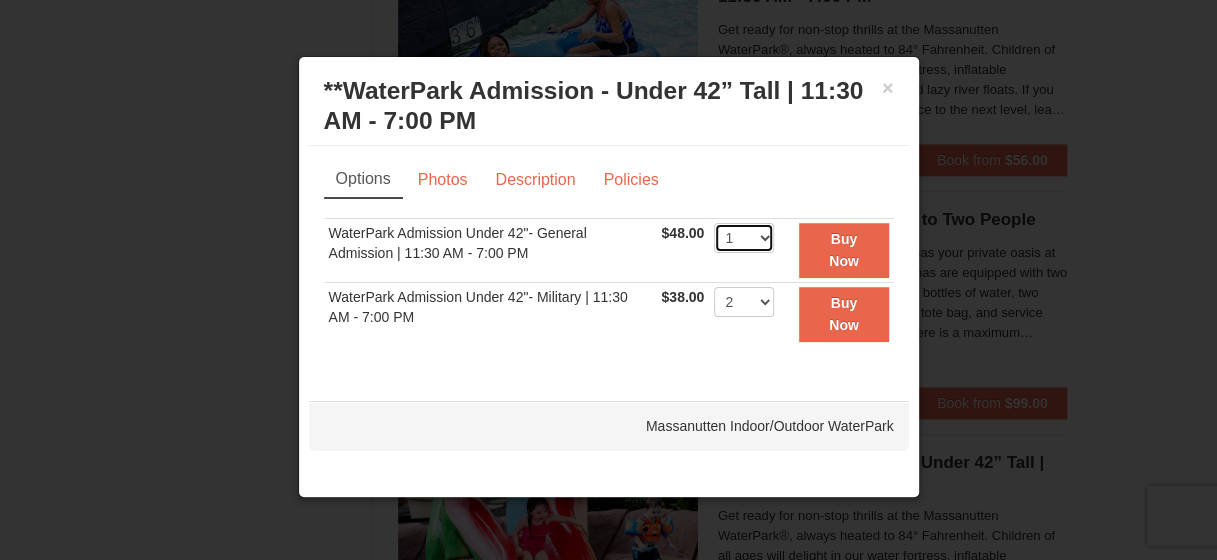 scroll, scrollTop: 1206, scrollLeft: 0, axis: vertical 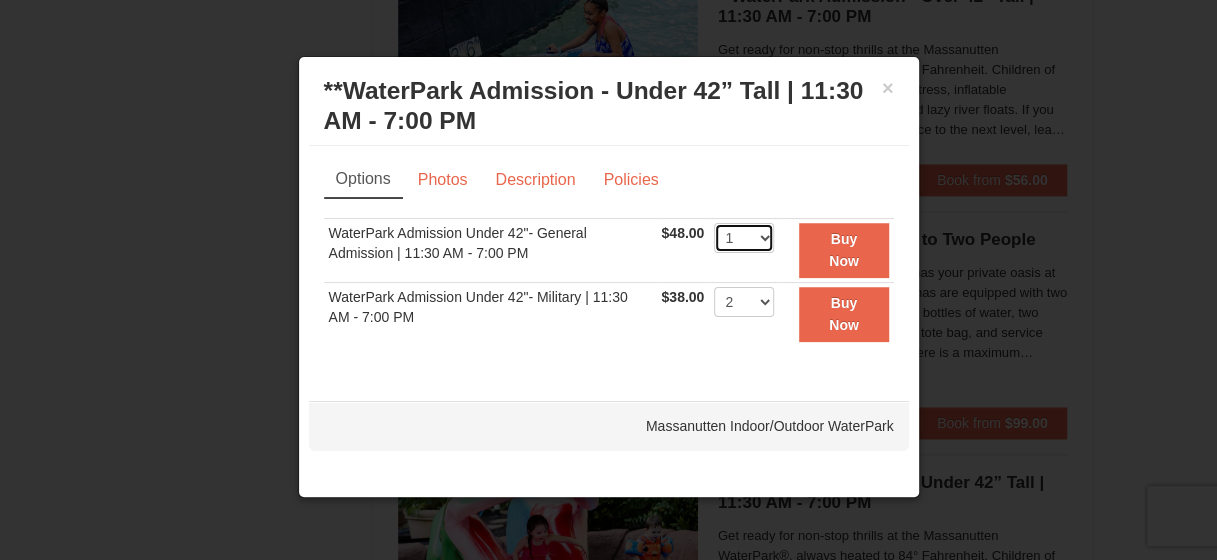 click on "1
2
3
4
5
6
7
8
9
10
11
12
13
14
15
16
17
18
19
20
21 22" at bounding box center [744, 238] 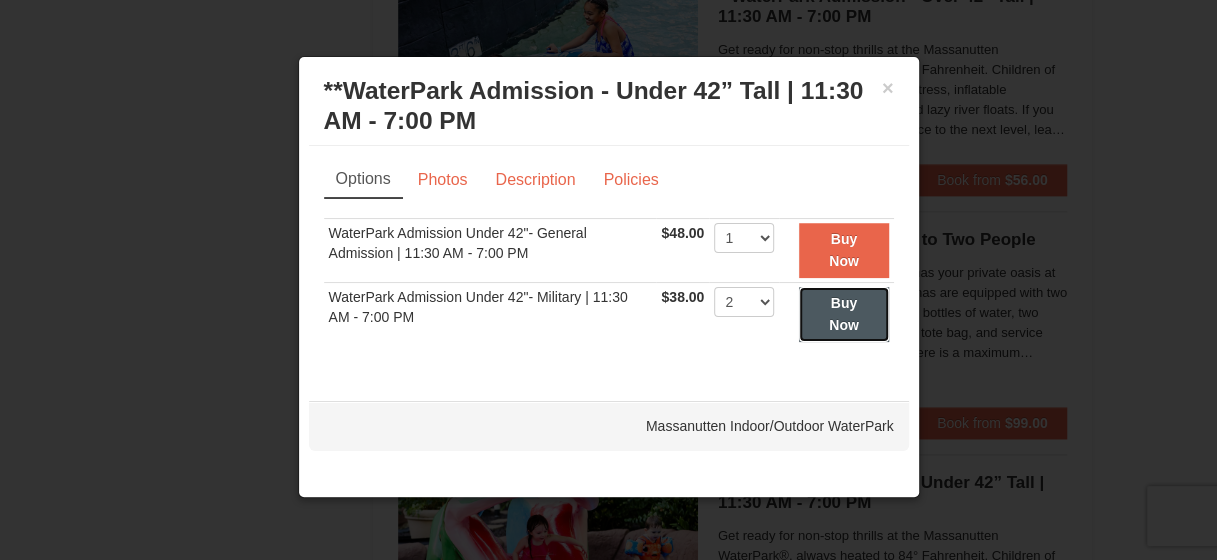click on "Buy Now" at bounding box center (844, 314) 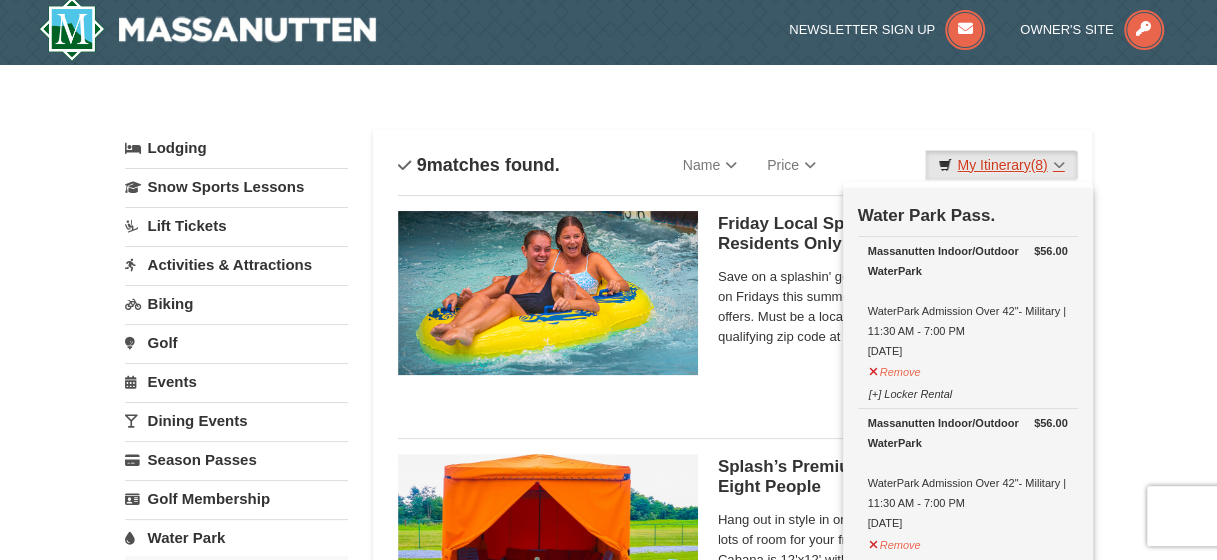 scroll, scrollTop: 6, scrollLeft: 0, axis: vertical 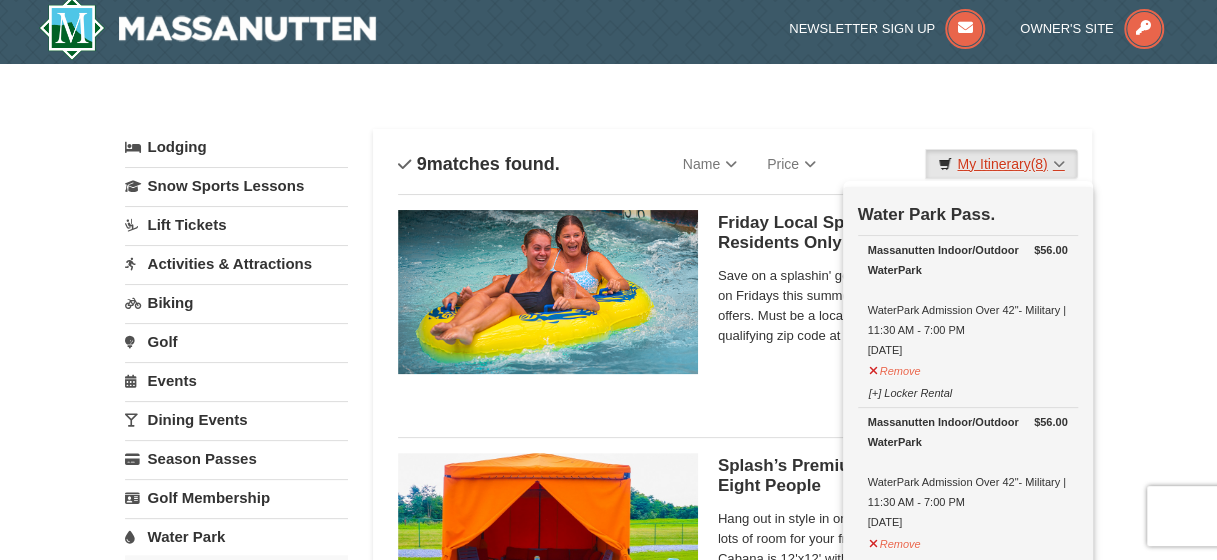 click on "My Itinerary (8)" at bounding box center (1001, 164) 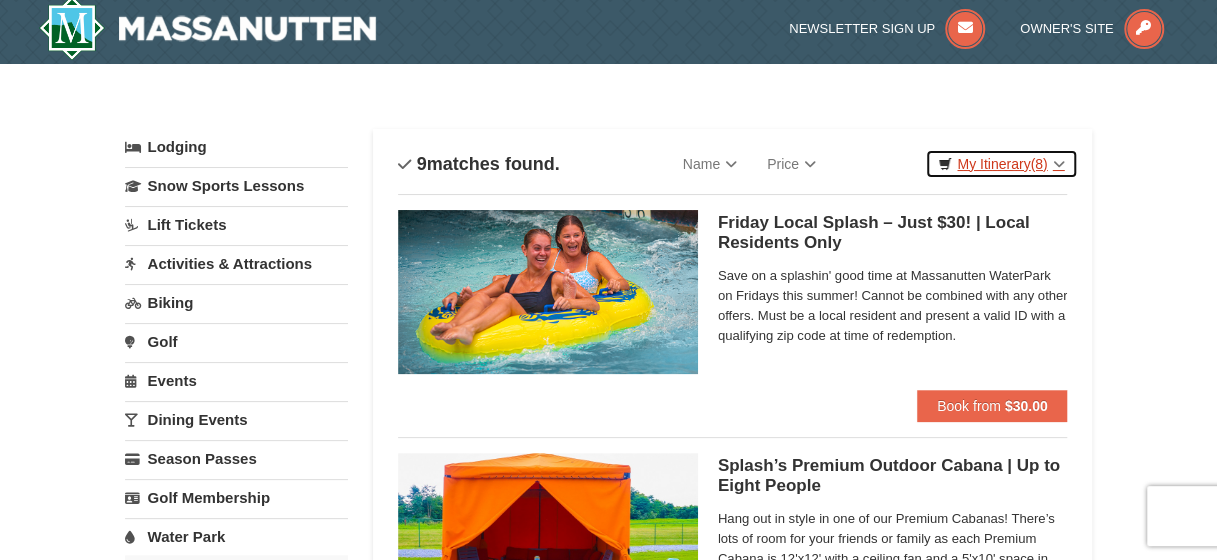 click on "My Itinerary (8)" at bounding box center (1001, 164) 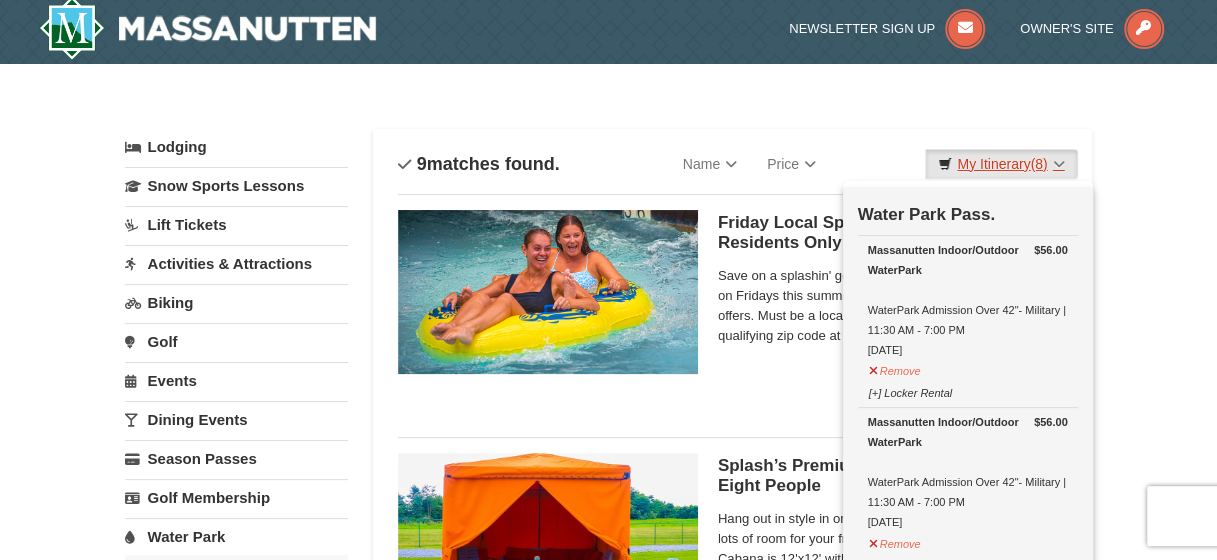 click on "My Itinerary (8)" at bounding box center [1001, 164] 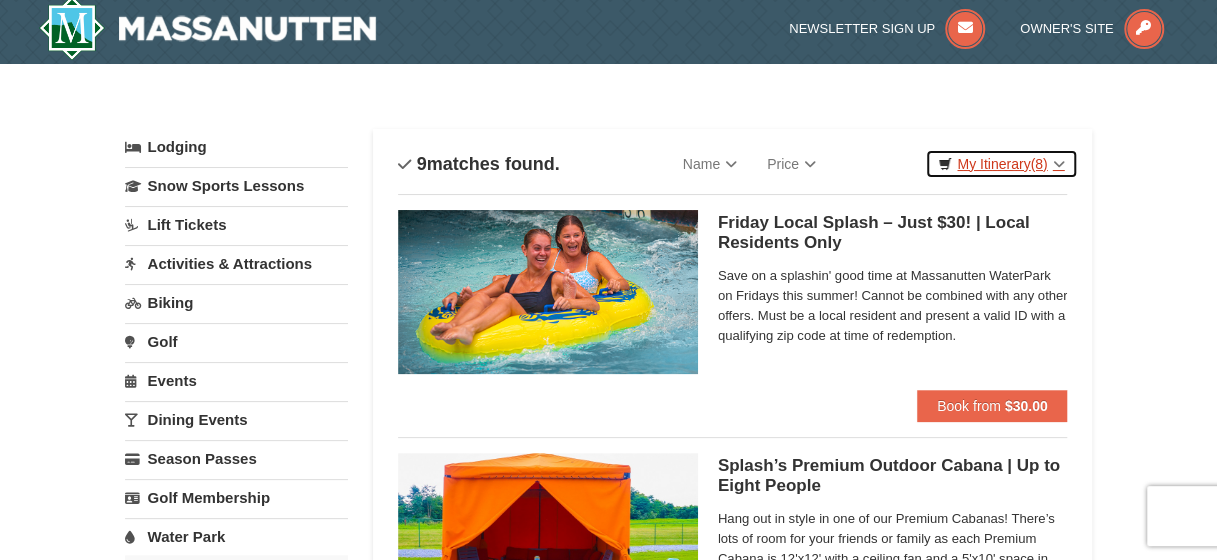 click on "My Itinerary (8)" at bounding box center (1001, 164) 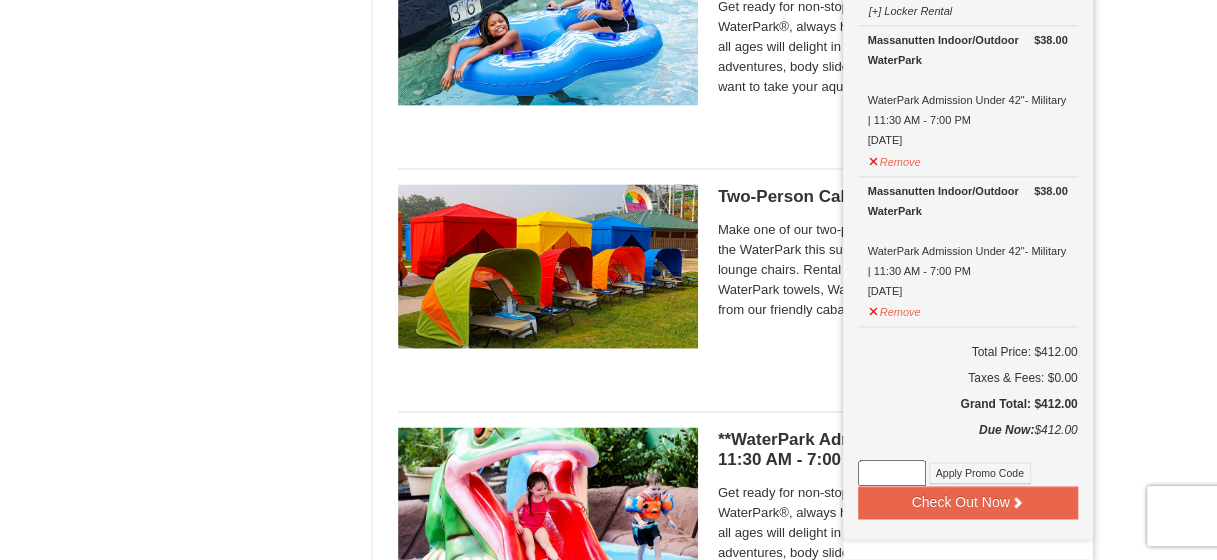 scroll, scrollTop: 1248, scrollLeft: 0, axis: vertical 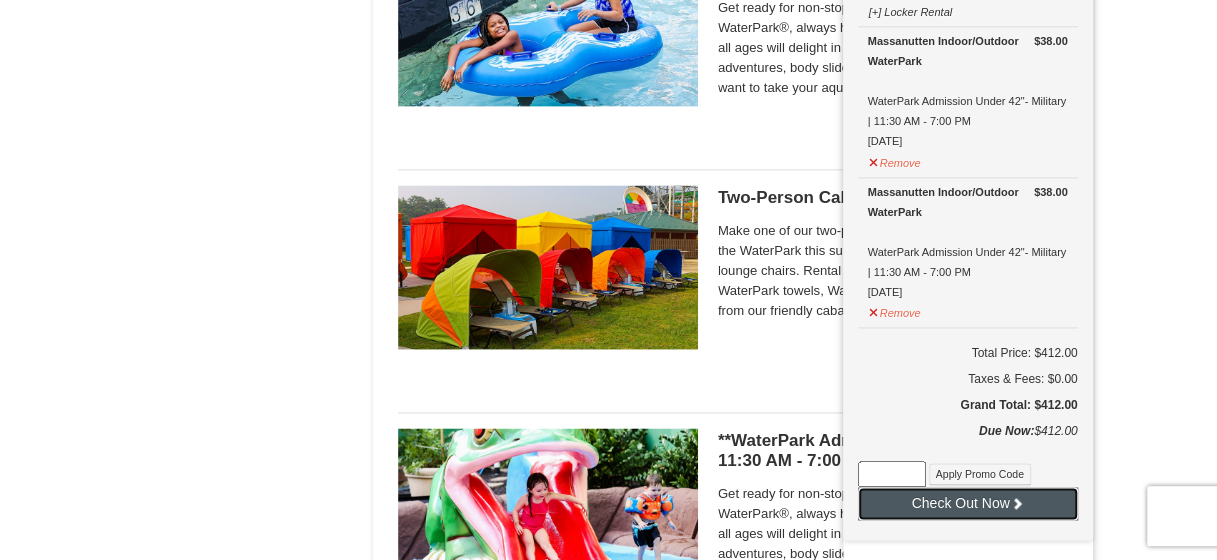 click on "Check Out Now" at bounding box center (968, 503) 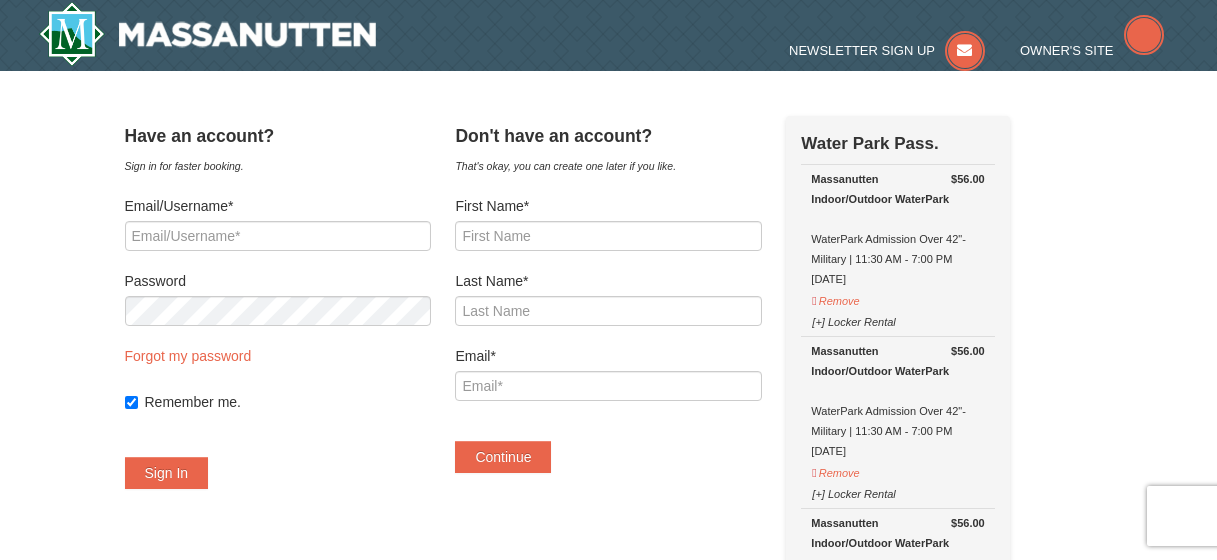 scroll, scrollTop: 0, scrollLeft: 0, axis: both 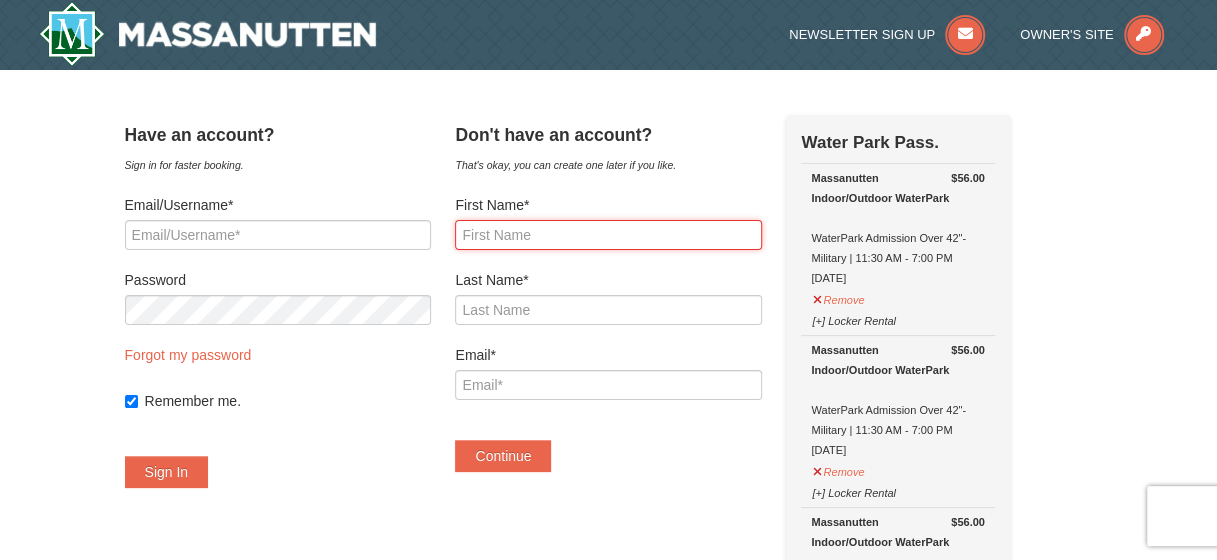 click on "First Name*" at bounding box center [608, 235] 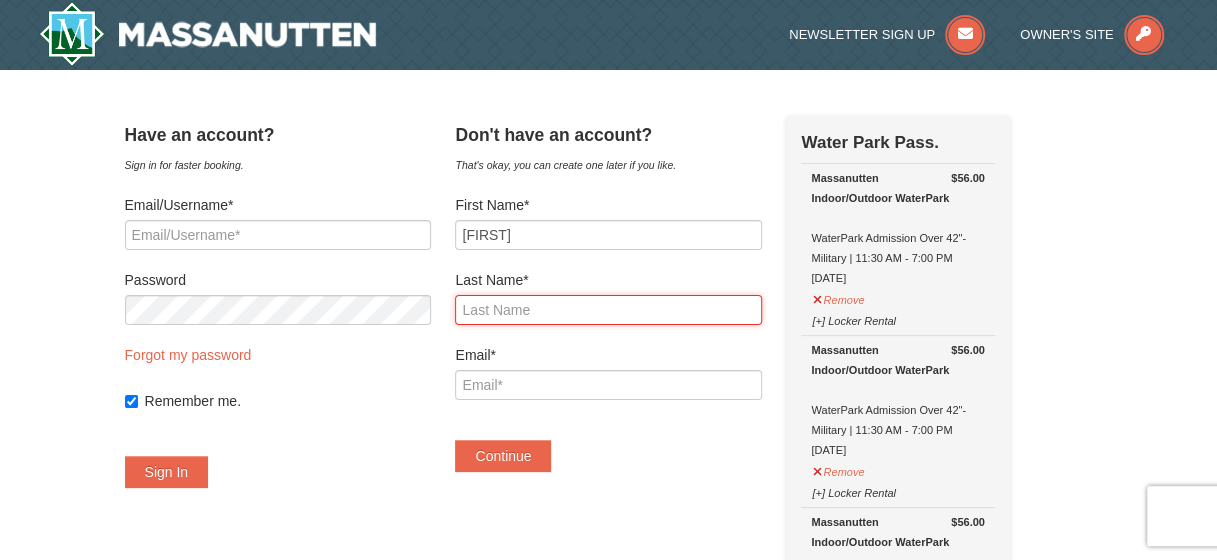 type on "Hawkins-Plummer" 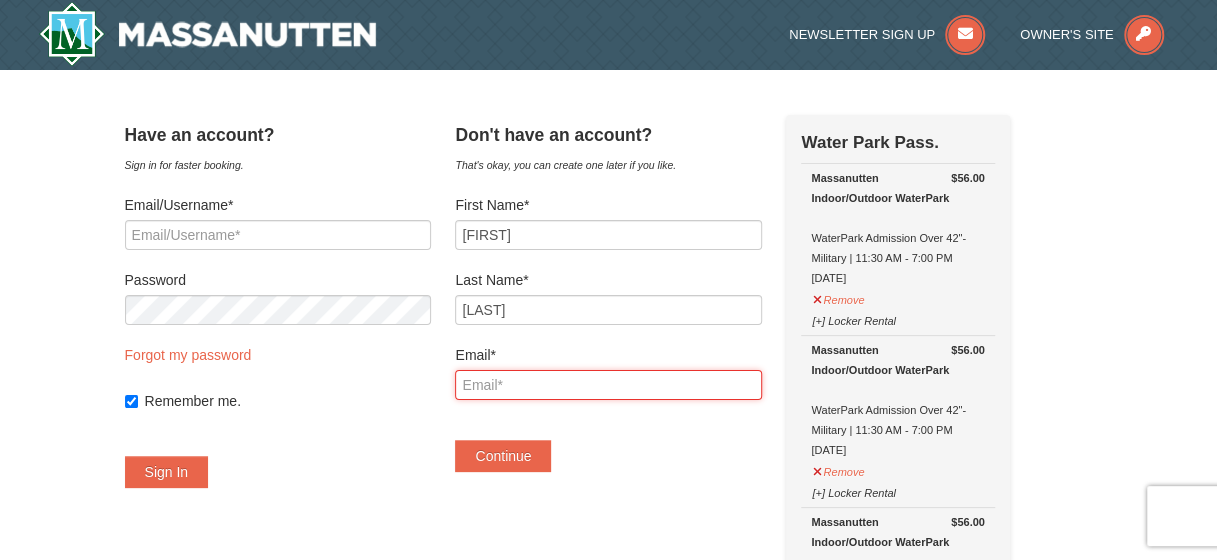 type on "[USERNAME]@example.com" 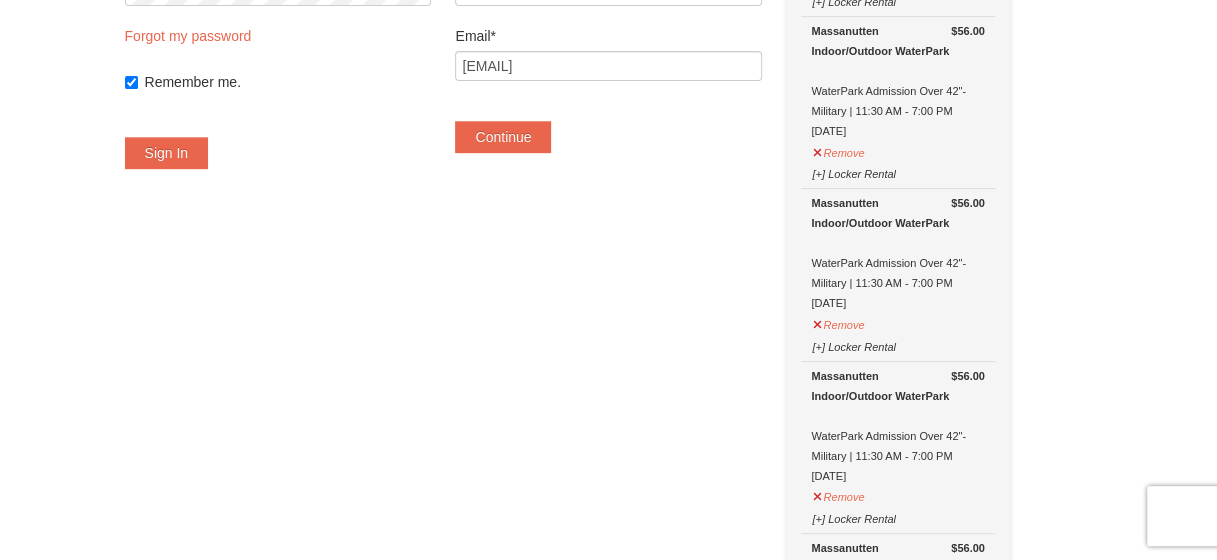 scroll, scrollTop: 332, scrollLeft: 0, axis: vertical 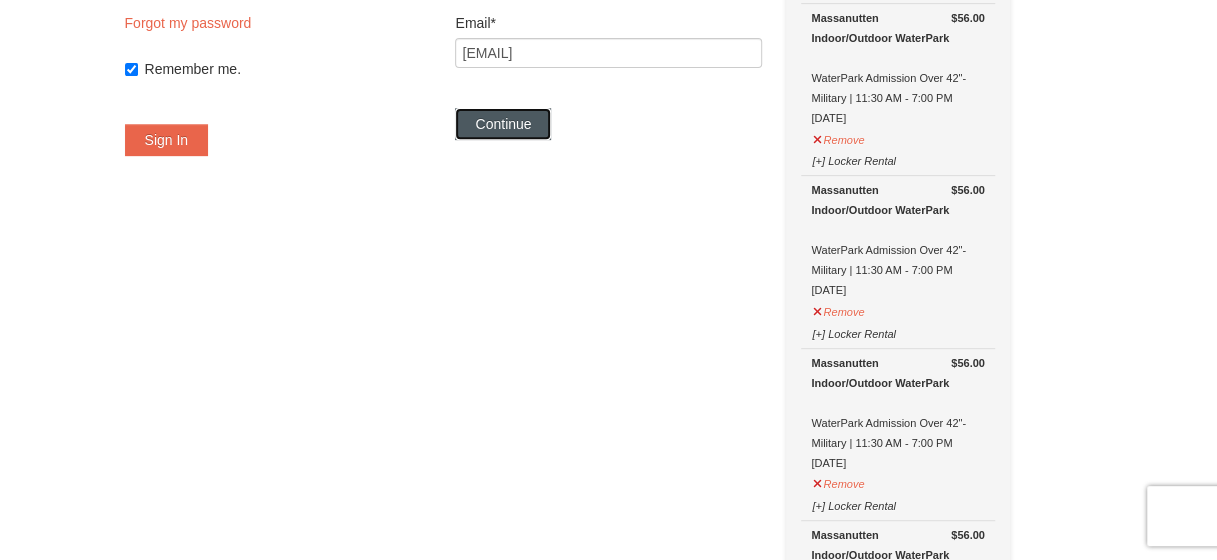 click on "Continue" at bounding box center [503, 124] 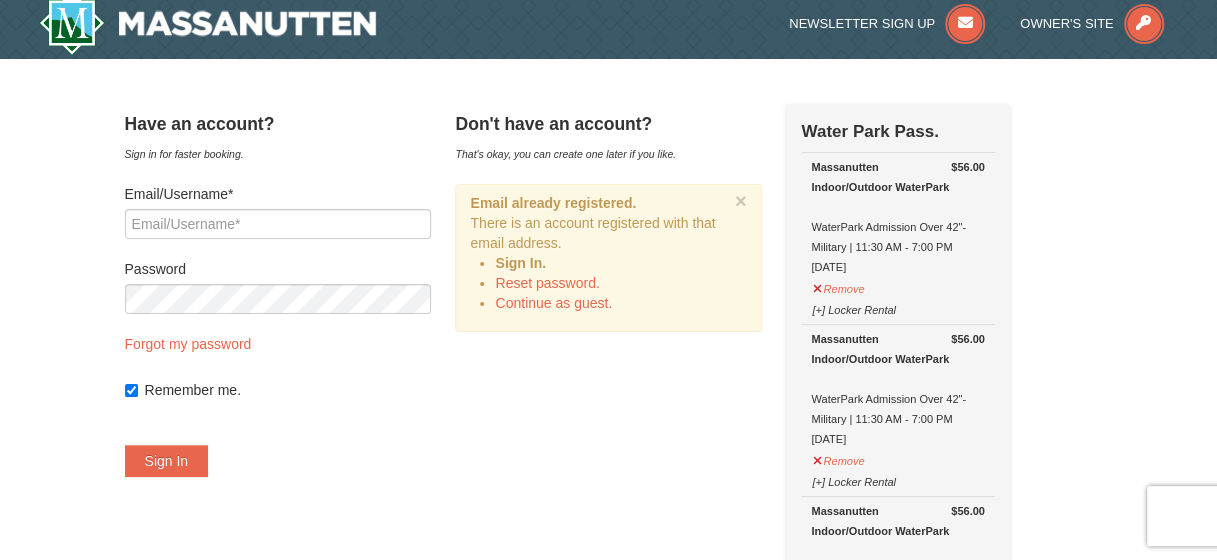 scroll, scrollTop: 0, scrollLeft: 0, axis: both 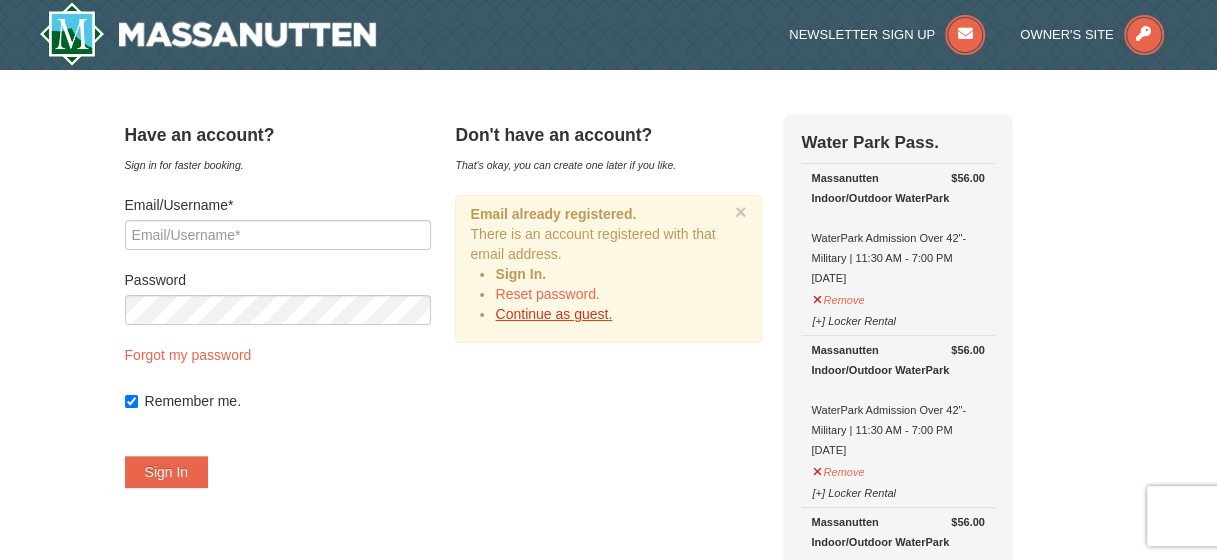 click on "Continue as guest." at bounding box center (553, 314) 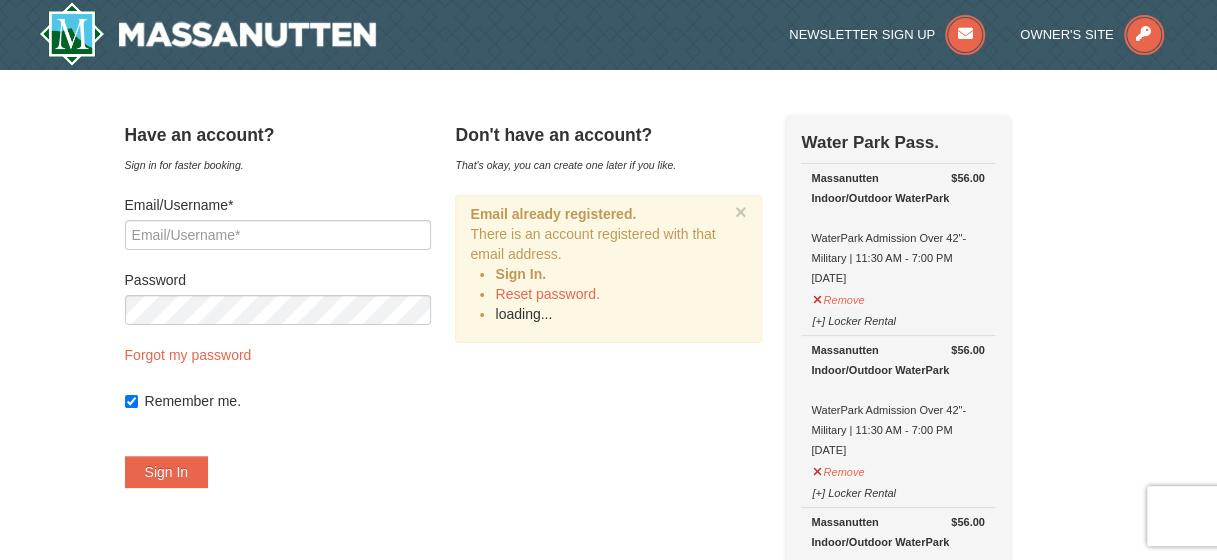 scroll, scrollTop: 306, scrollLeft: 0, axis: vertical 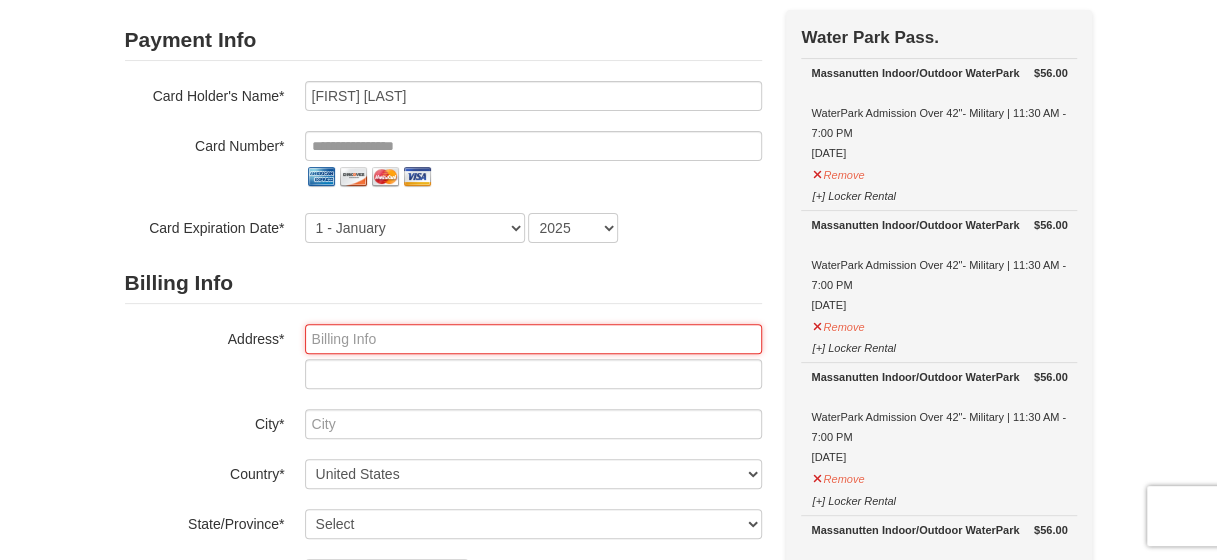 click at bounding box center [533, 339] 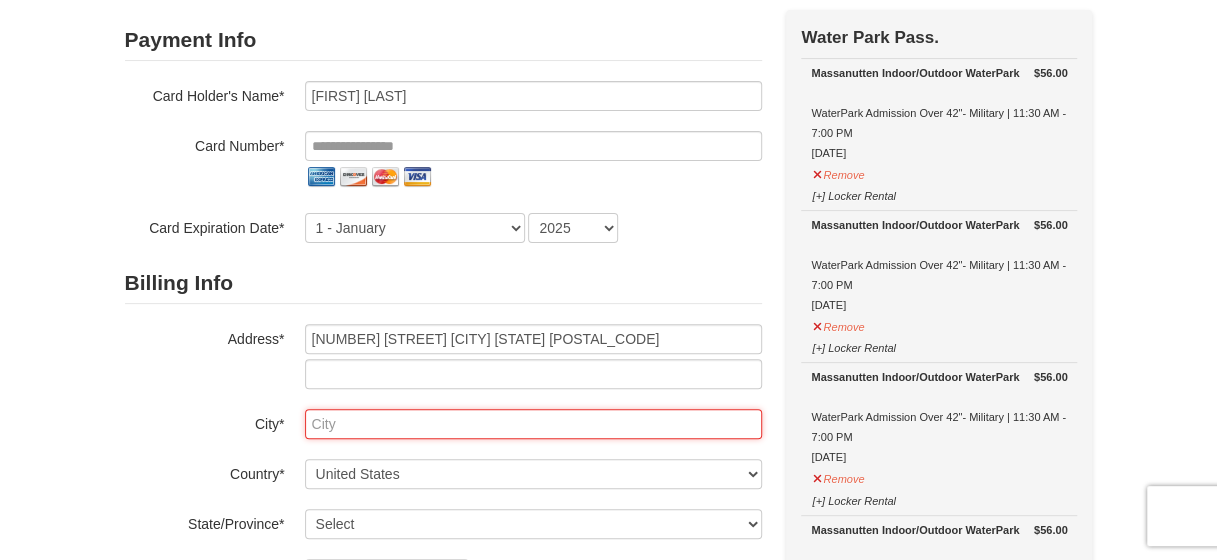 type on "Washington" 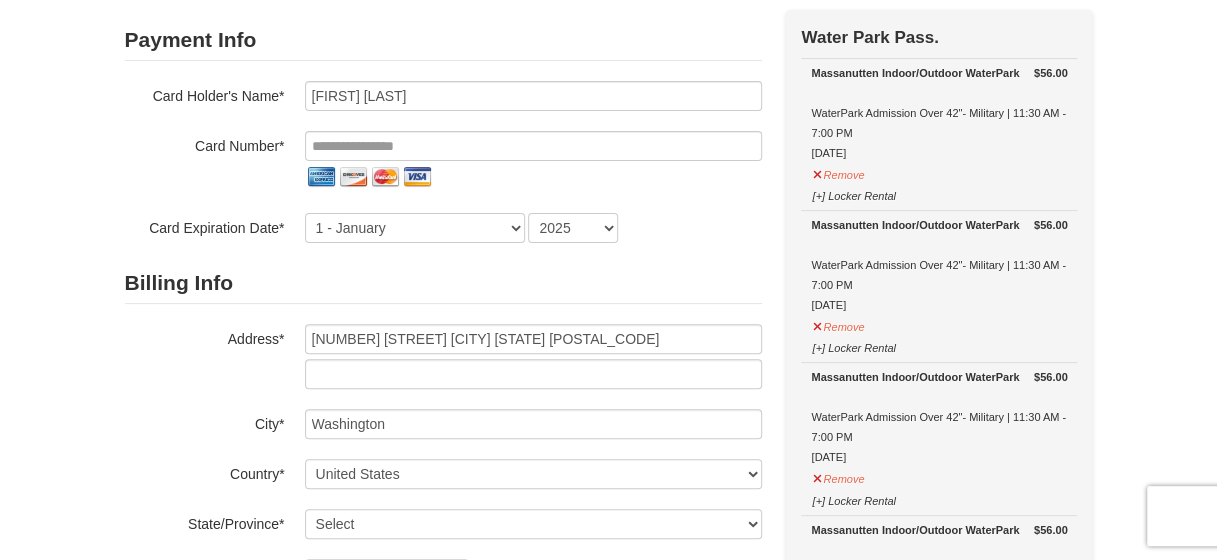 select on "DC" 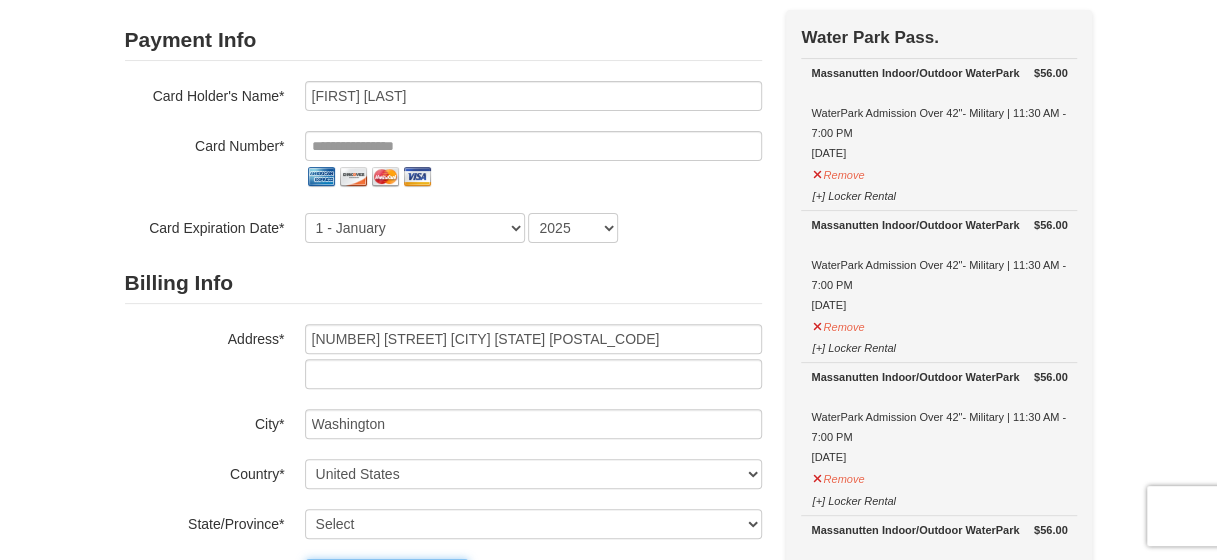 type on "20020" 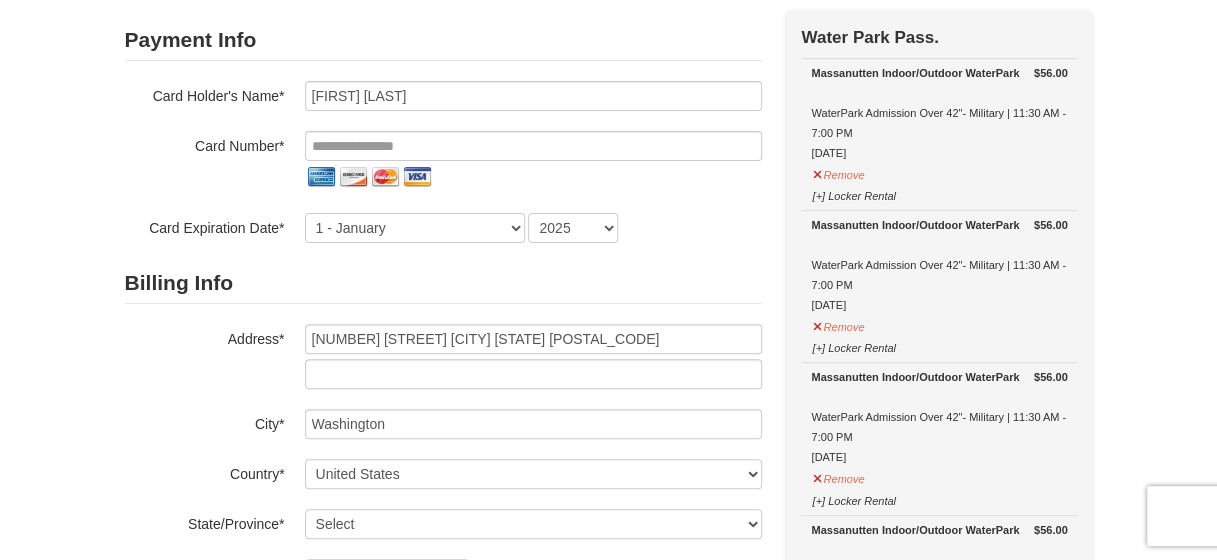 type on "301" 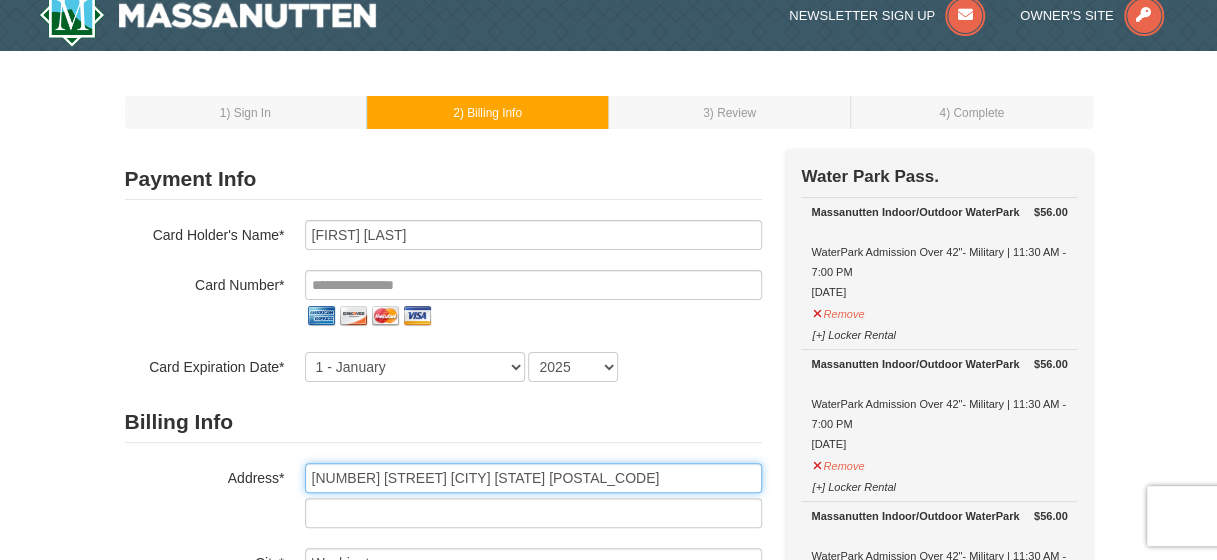 scroll, scrollTop: 0, scrollLeft: 0, axis: both 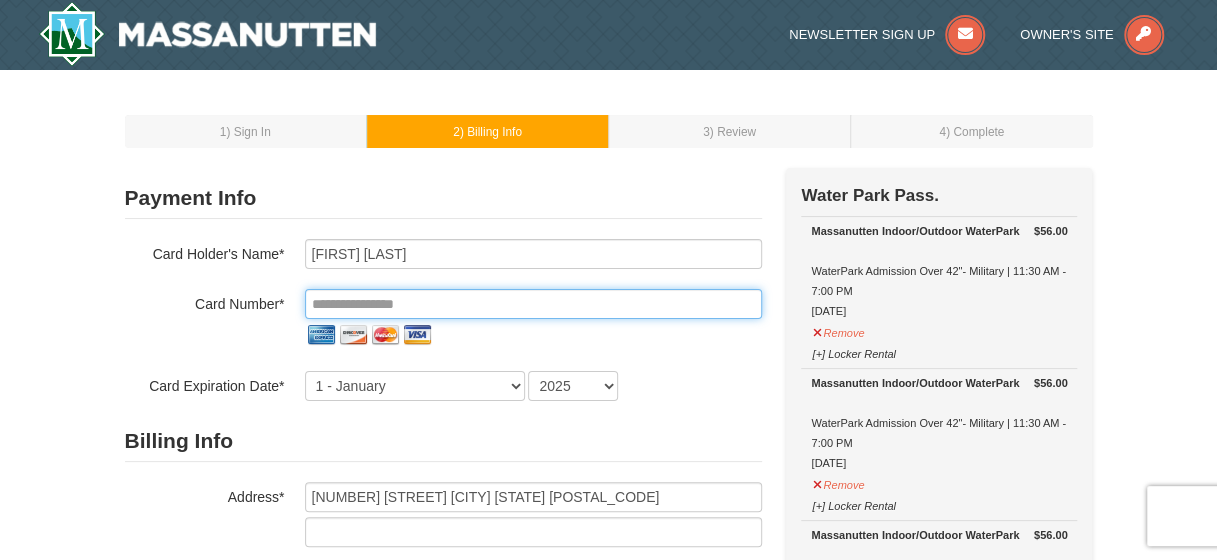 click at bounding box center (533, 304) 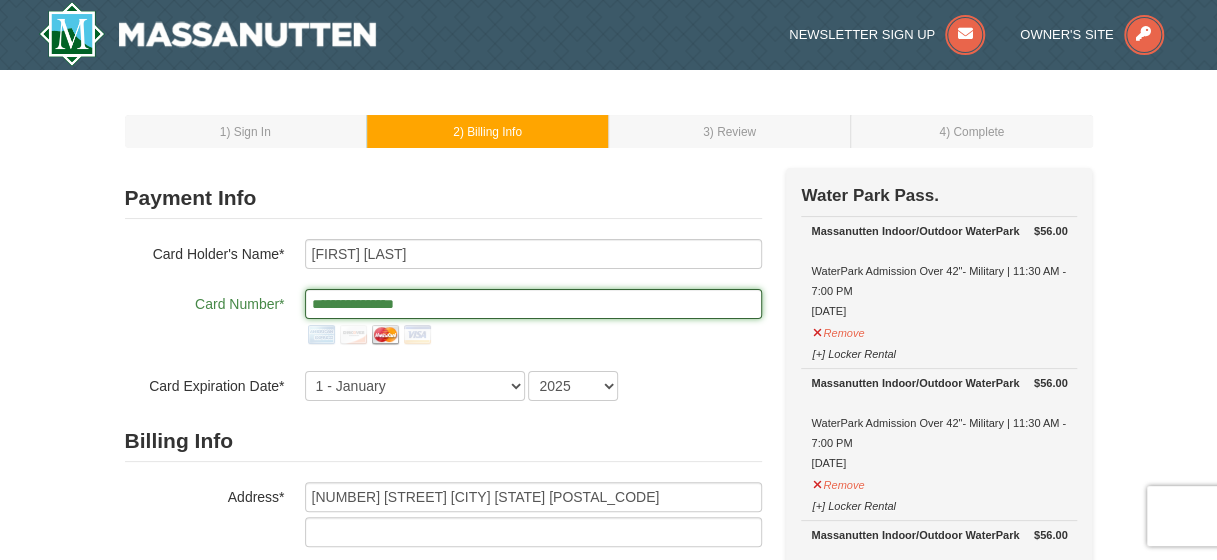 type on "**********" 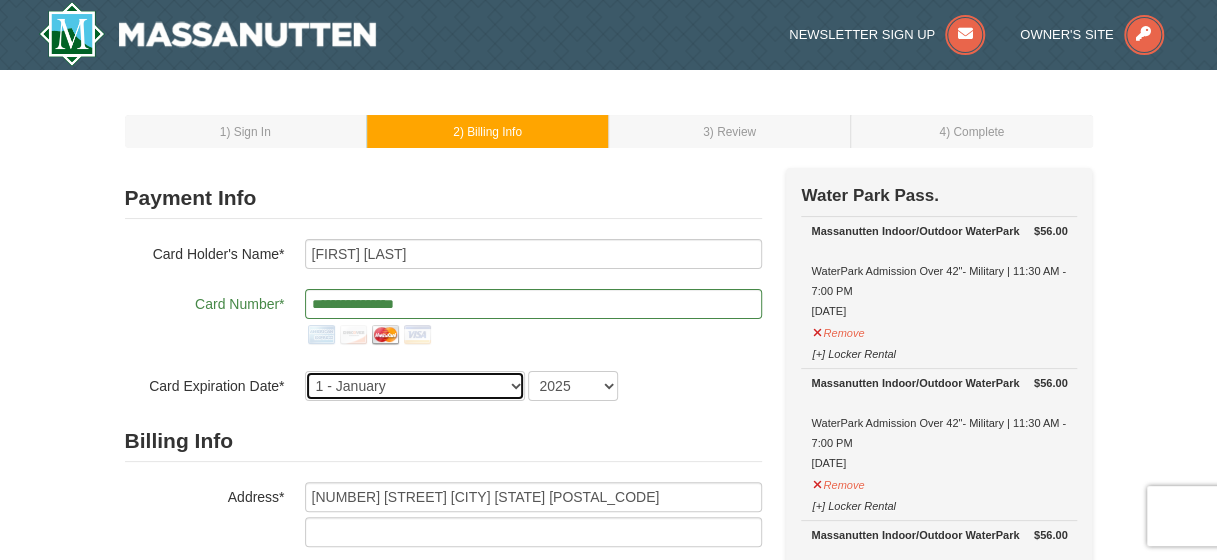 click on "1 - January 2 - February 3 - March 4 - April 5 - May 6 - June 7 - July 8 - August 9 - September 10 - October 11 - November 12 - December" at bounding box center (415, 386) 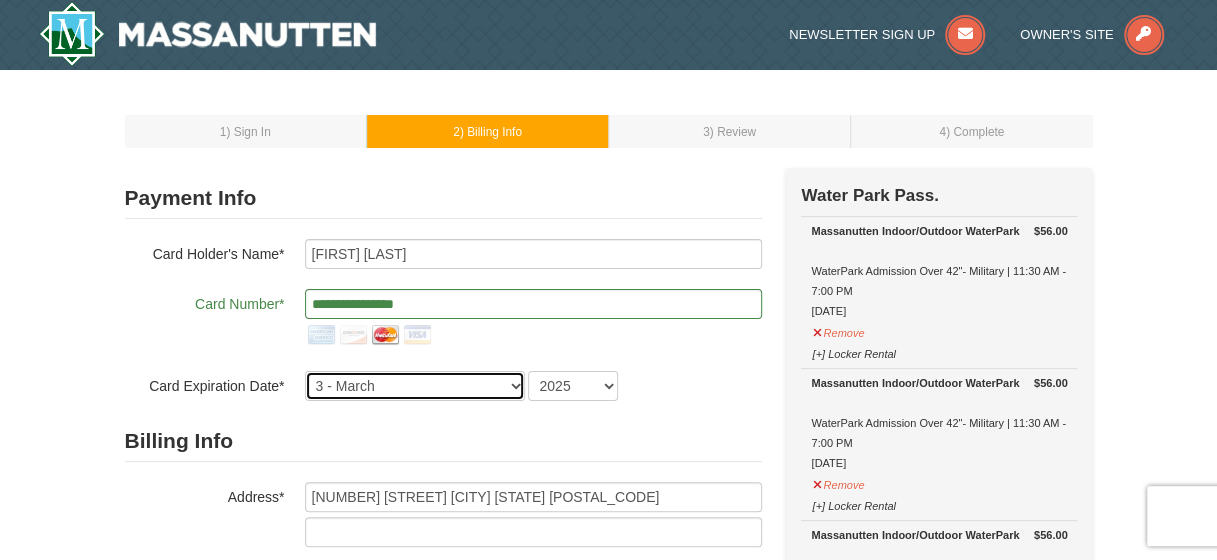 click on "1 - January 2 - February 3 - March 4 - April 5 - May 6 - June 7 - July 8 - August 9 - September 10 - October 11 - November 12 - December" at bounding box center [415, 386] 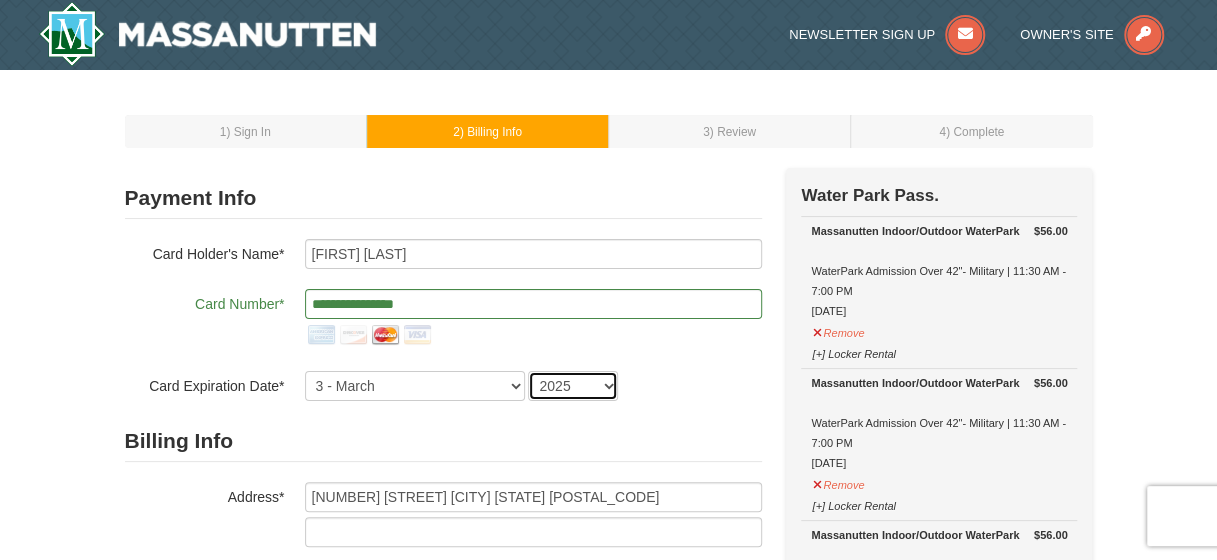 click on "2025 2026 2027 2028 2029 2030 2031 2032 2033 2034" at bounding box center (573, 386) 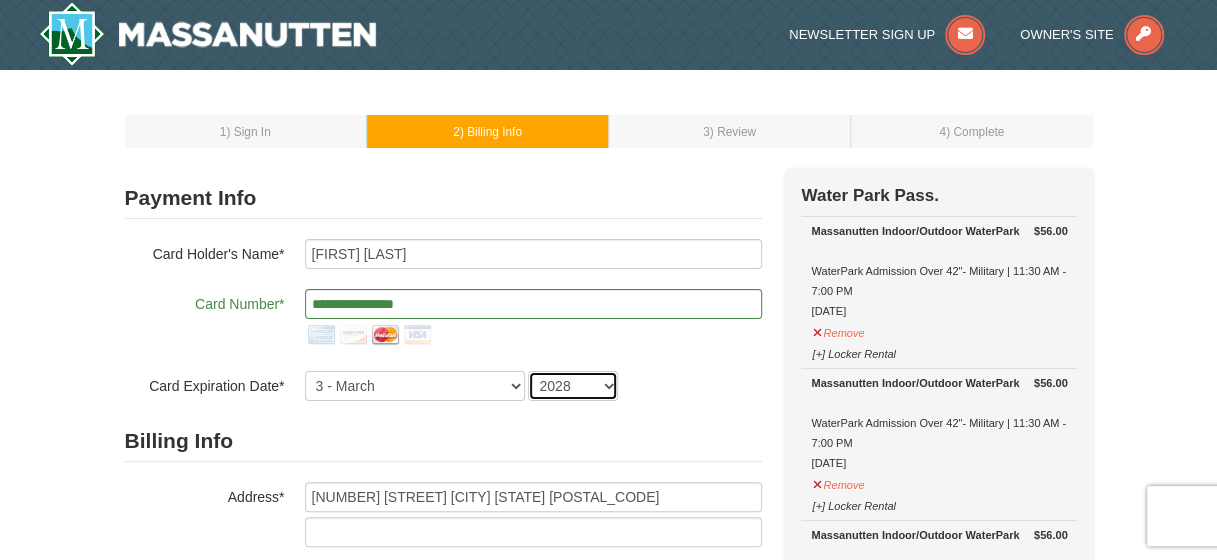 click on "2025 2026 2027 2028 2029 2030 2031 2032 2033 2034" at bounding box center [573, 386] 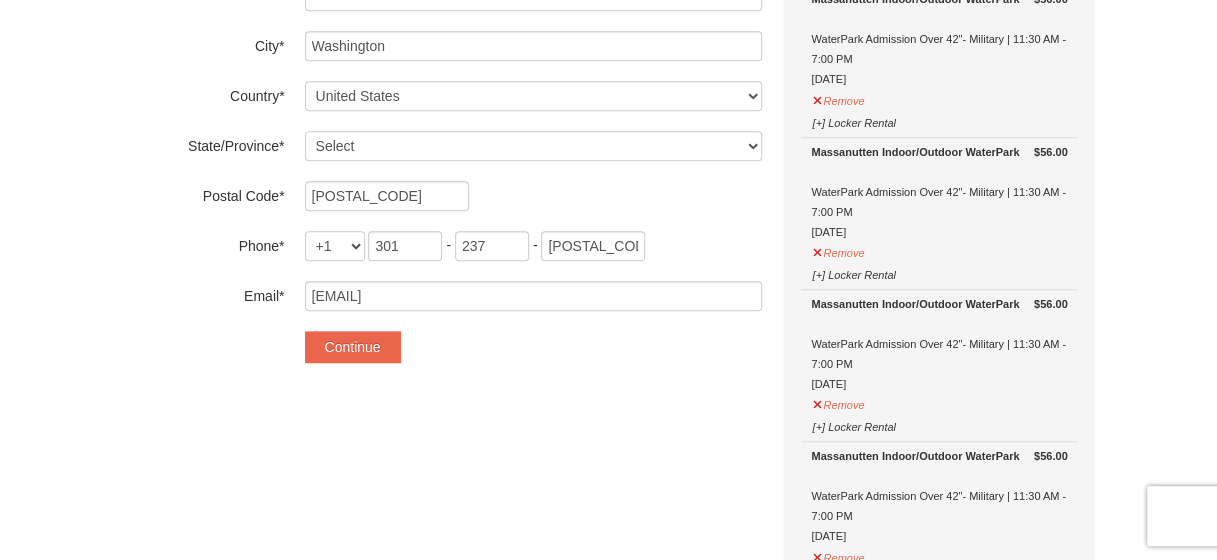 scroll, scrollTop: 601, scrollLeft: 0, axis: vertical 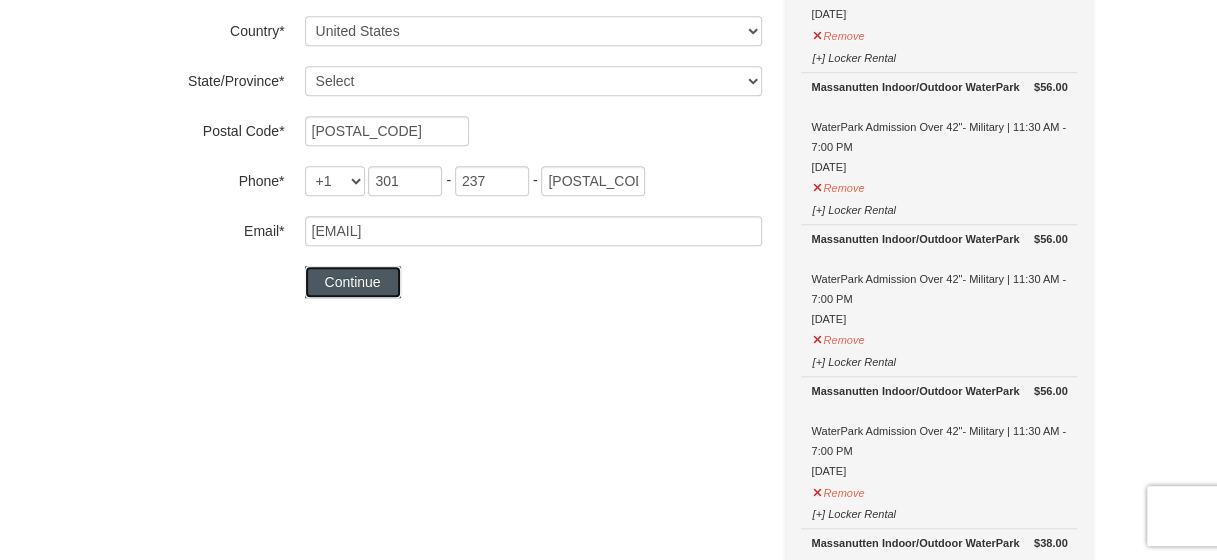 click on "Continue" at bounding box center (353, 282) 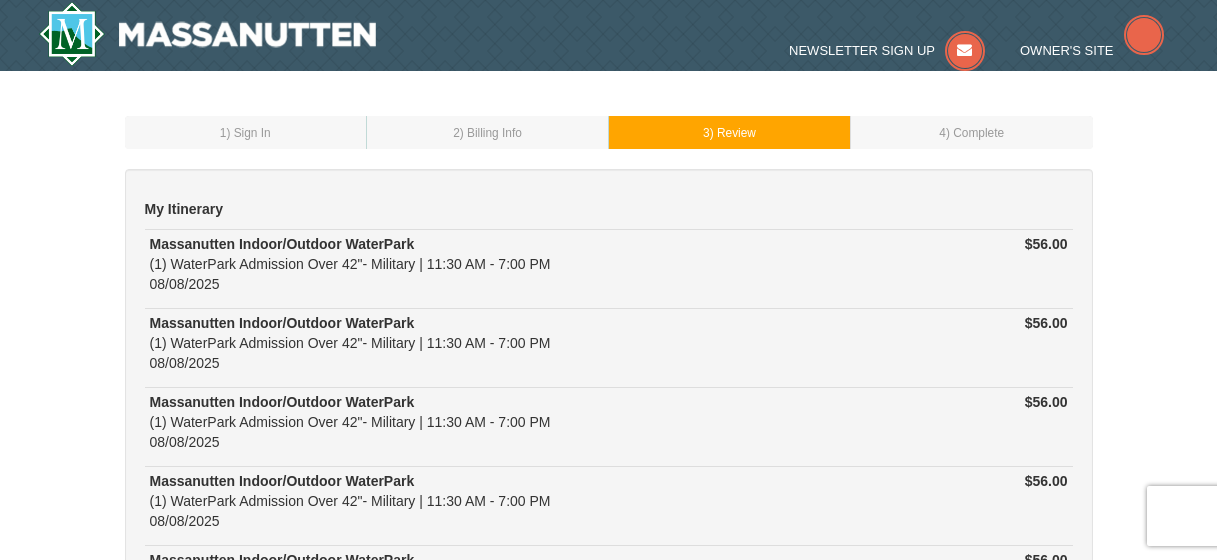 scroll, scrollTop: 0, scrollLeft: 0, axis: both 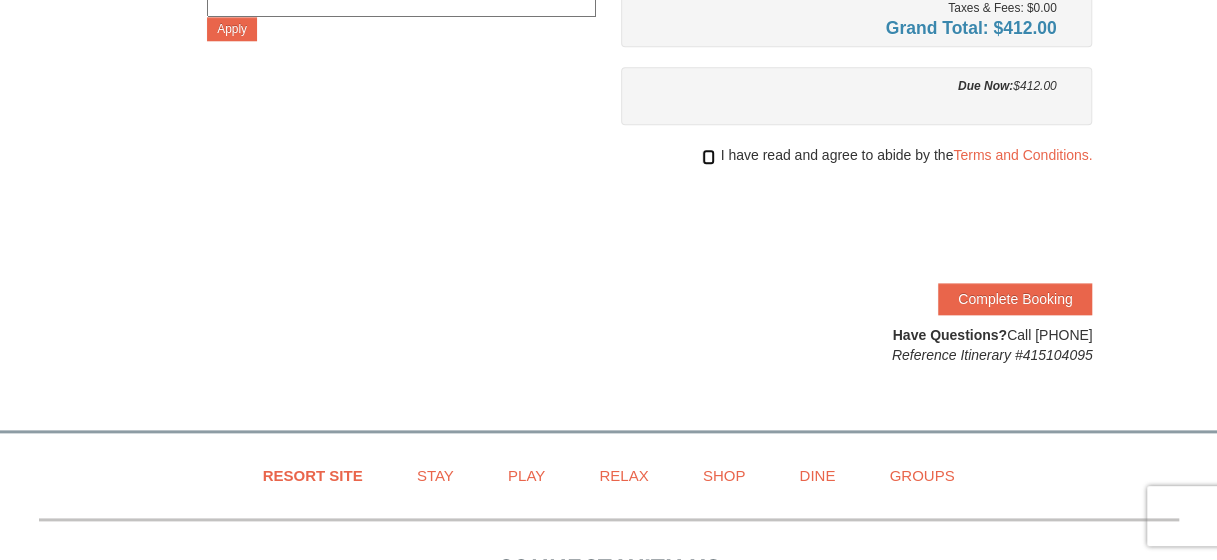 click at bounding box center [708, 157] 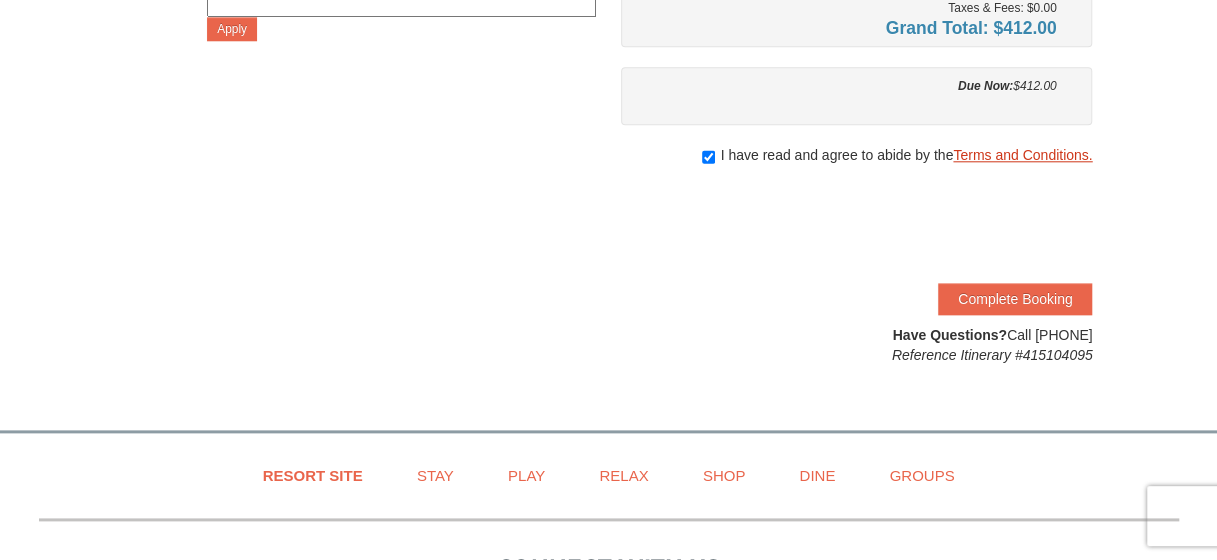 click on "Terms and Conditions." at bounding box center (1022, 155) 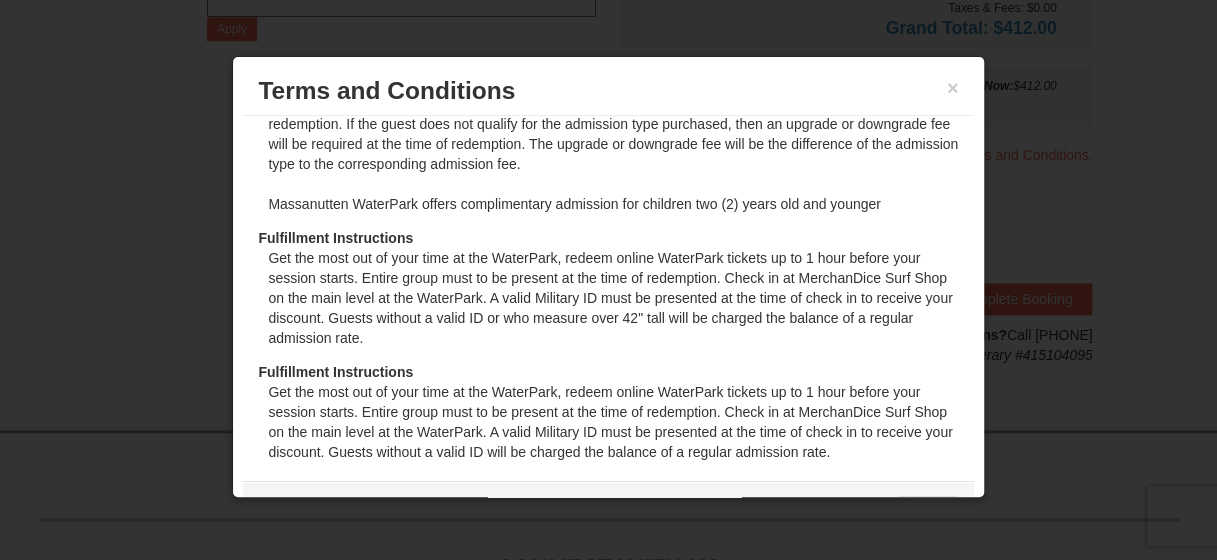 scroll, scrollTop: 518, scrollLeft: 0, axis: vertical 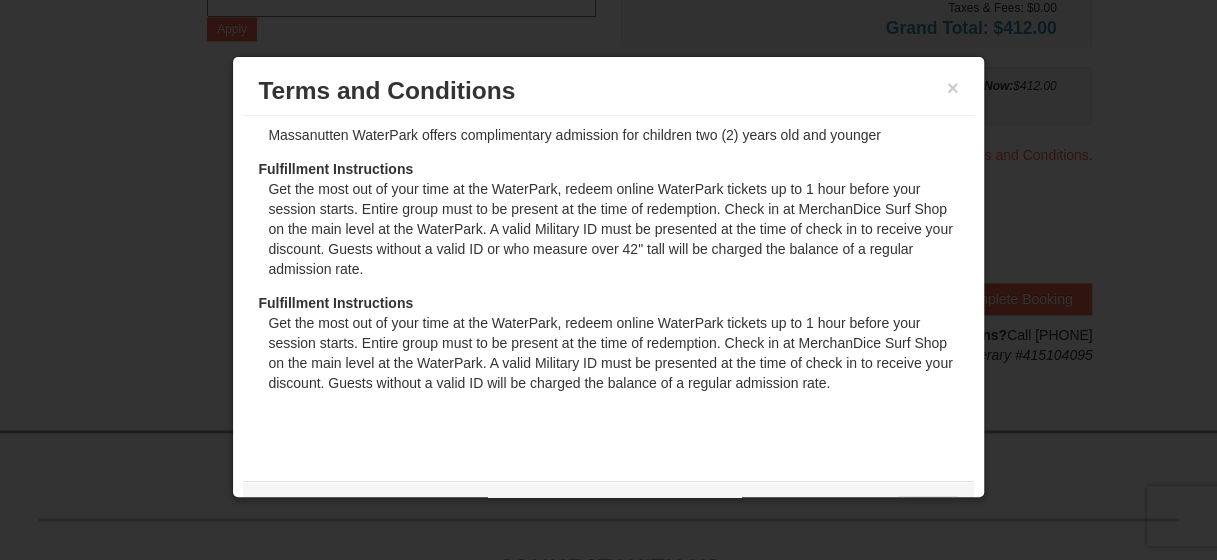 click at bounding box center [608, 280] 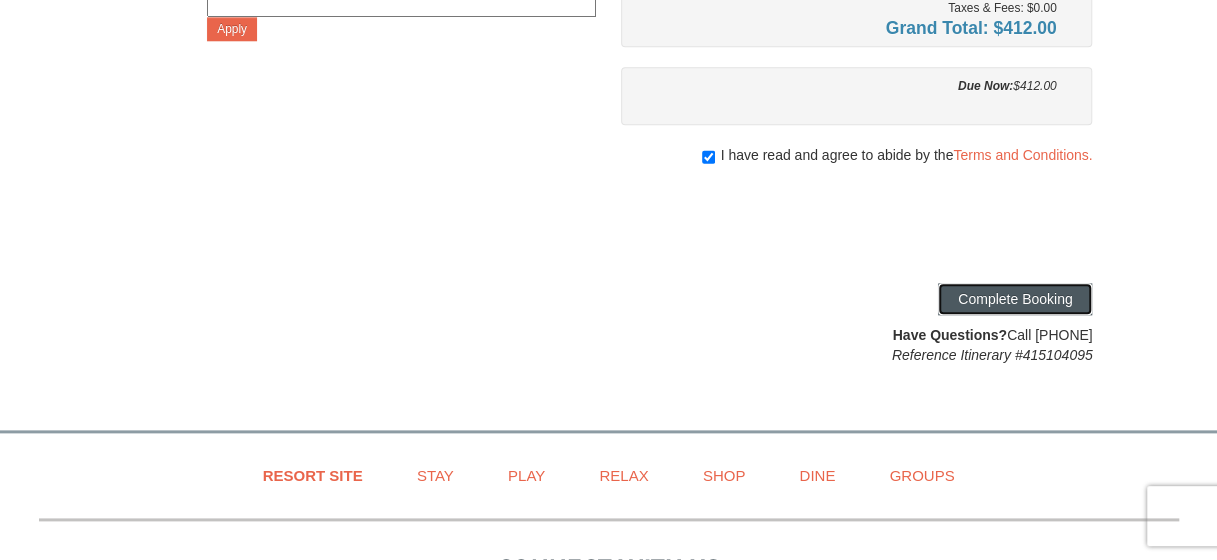 click on "Complete Booking" at bounding box center [1015, 299] 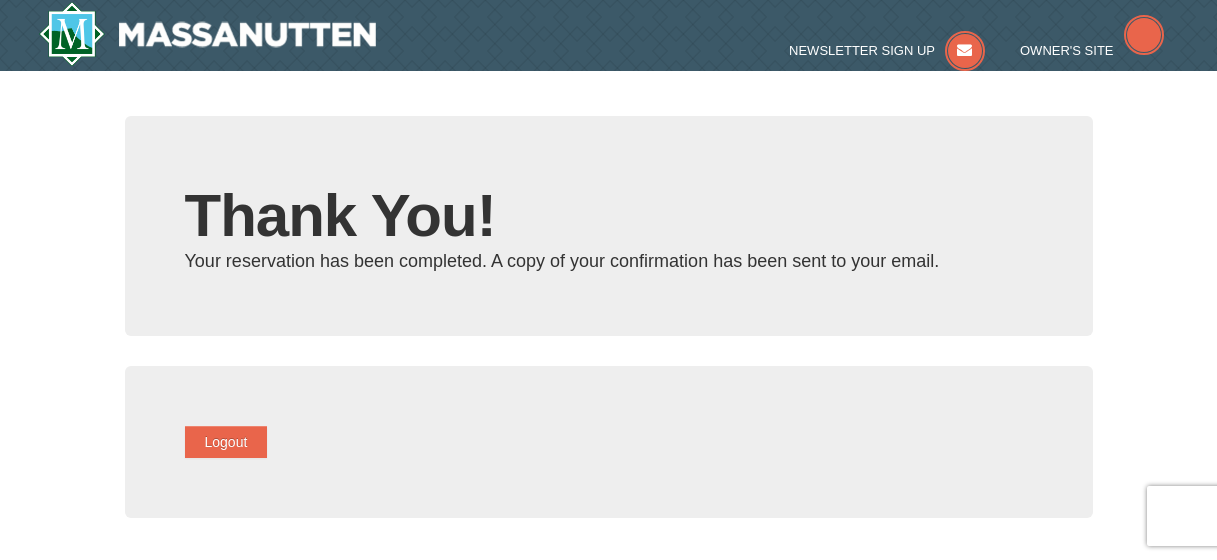 scroll, scrollTop: 0, scrollLeft: 0, axis: both 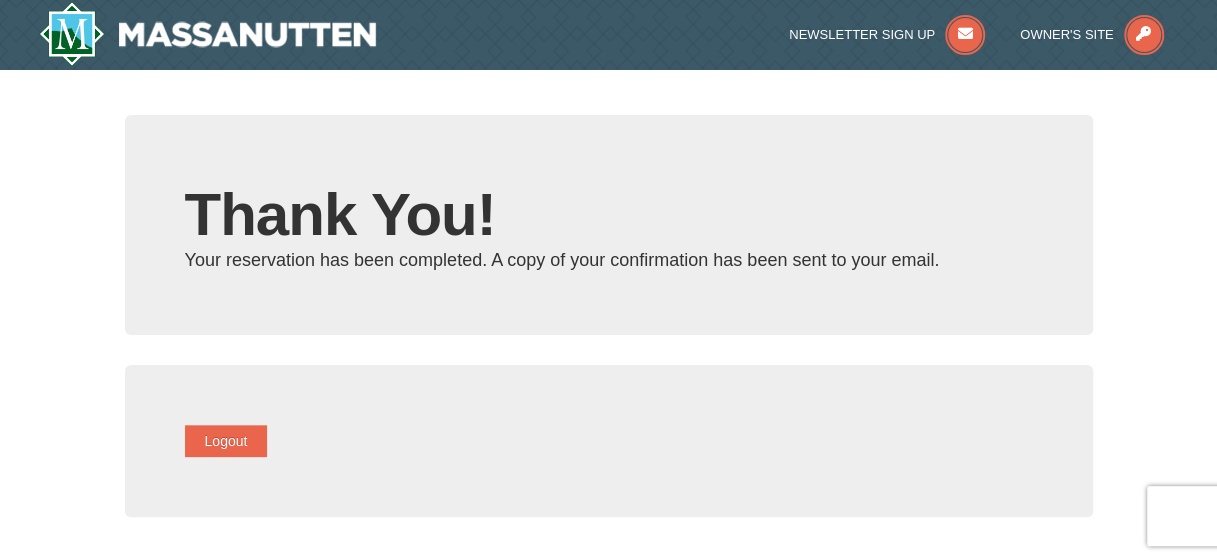 type on "[USERNAME]@example.com" 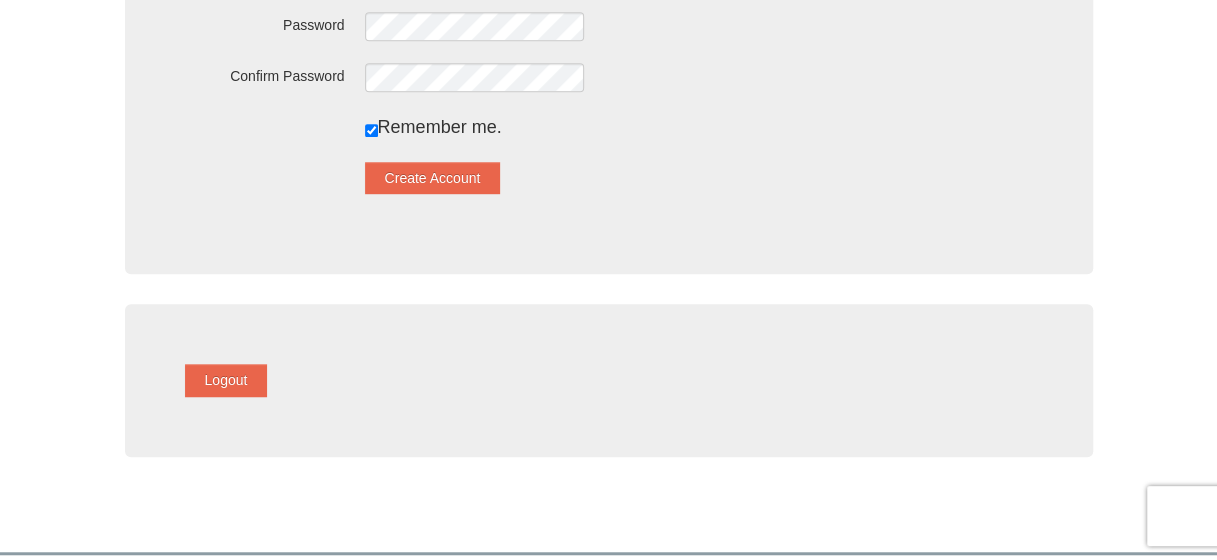 scroll, scrollTop: 0, scrollLeft: 0, axis: both 